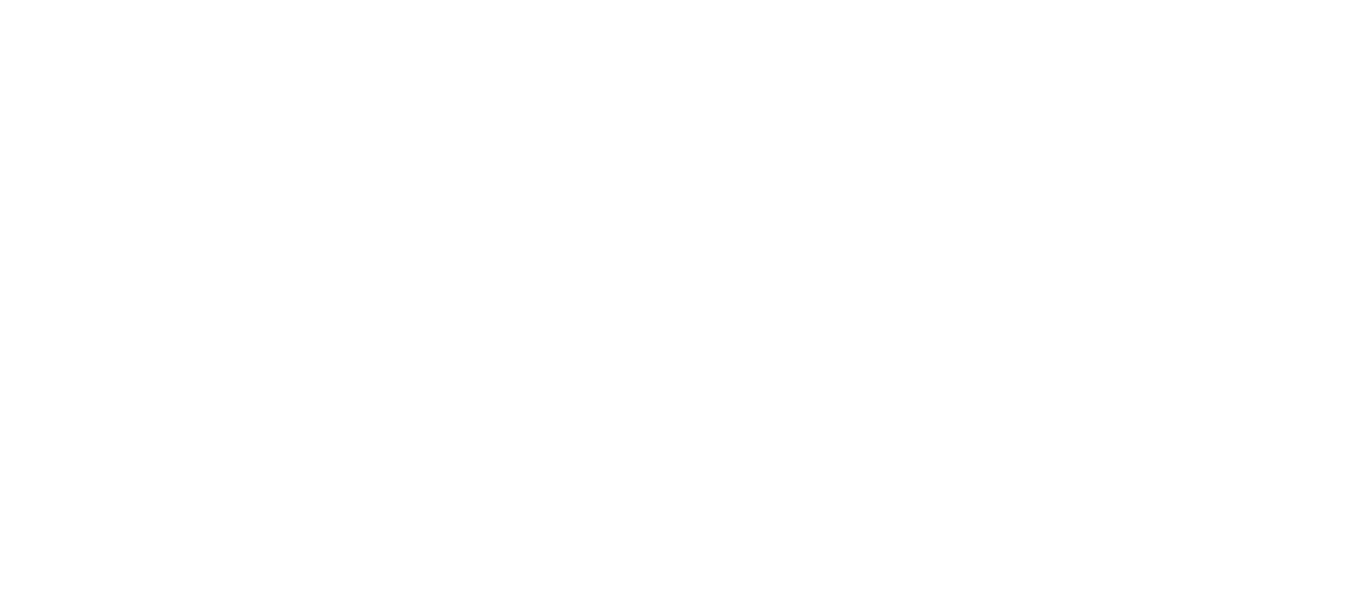 scroll, scrollTop: 0, scrollLeft: 0, axis: both 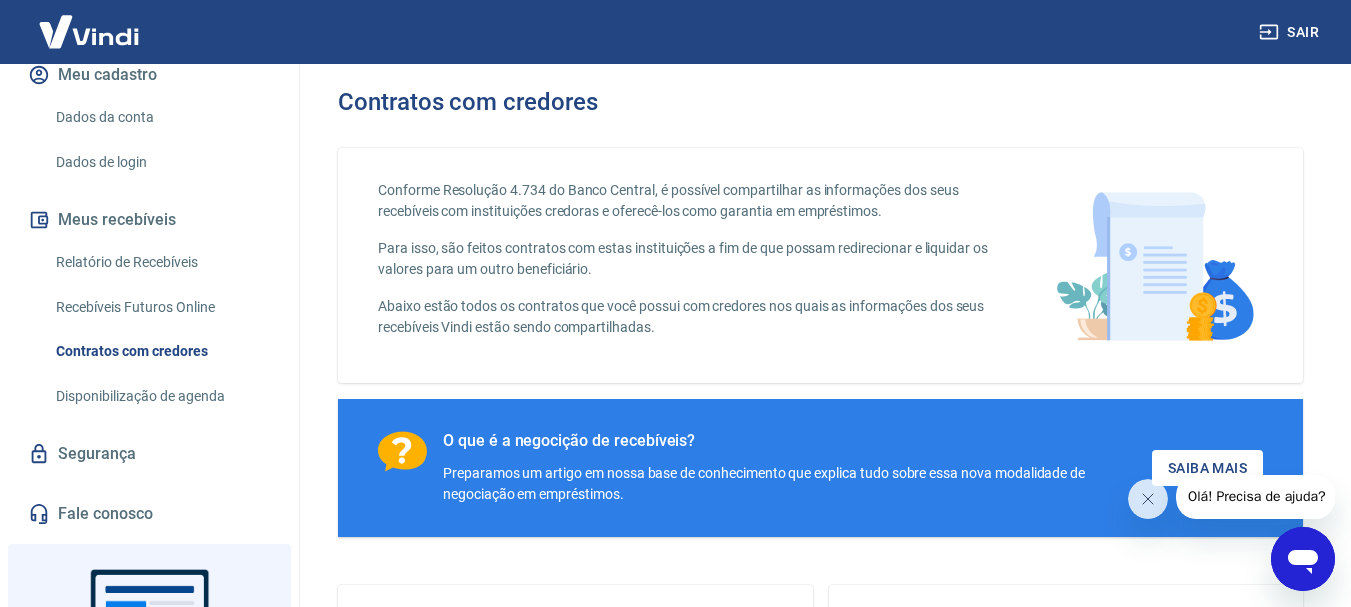 click on "Dados de login" at bounding box center (161, 162) 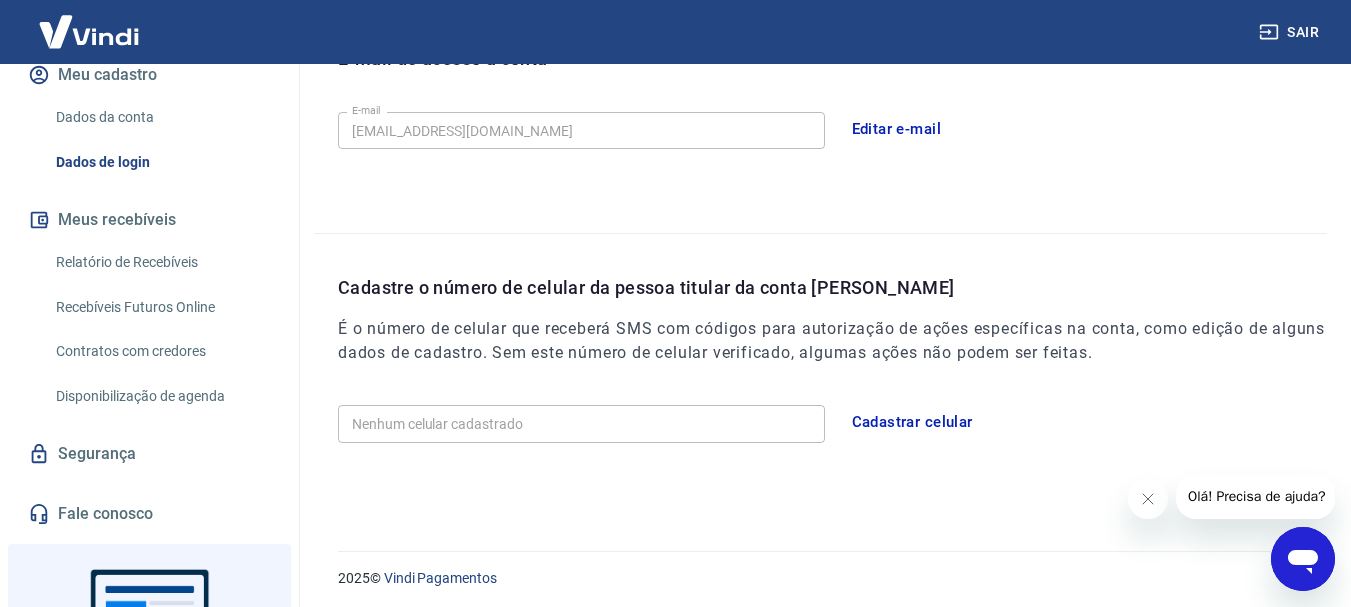 scroll, scrollTop: 400, scrollLeft: 0, axis: vertical 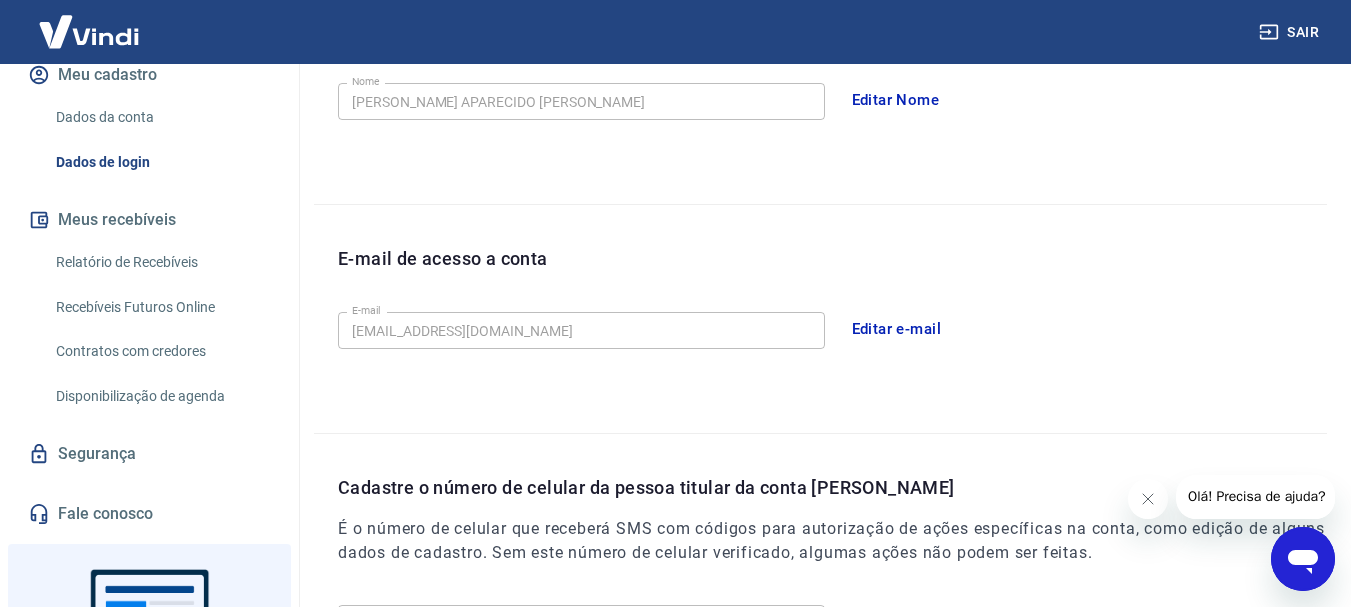 click on "E-mail de acesso a conta E-mail financeiro_amex@wishserrano.com E-mail Editar e-mail" at bounding box center (820, 319) 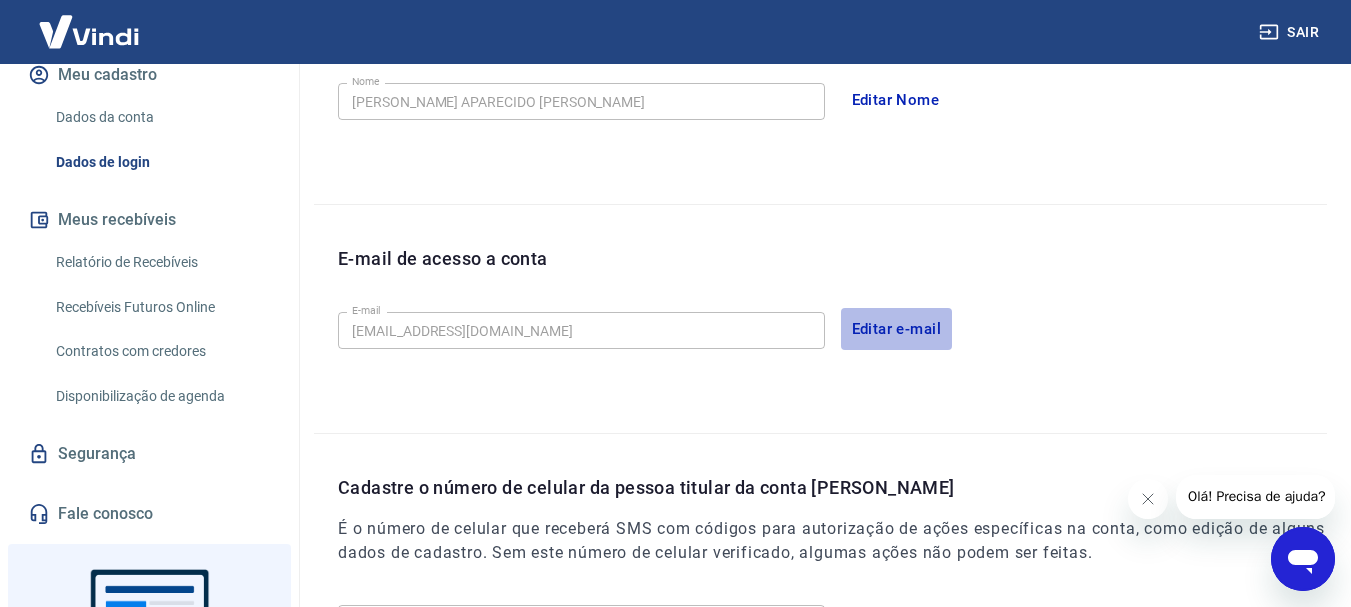 click on "Editar e-mail" at bounding box center (897, 329) 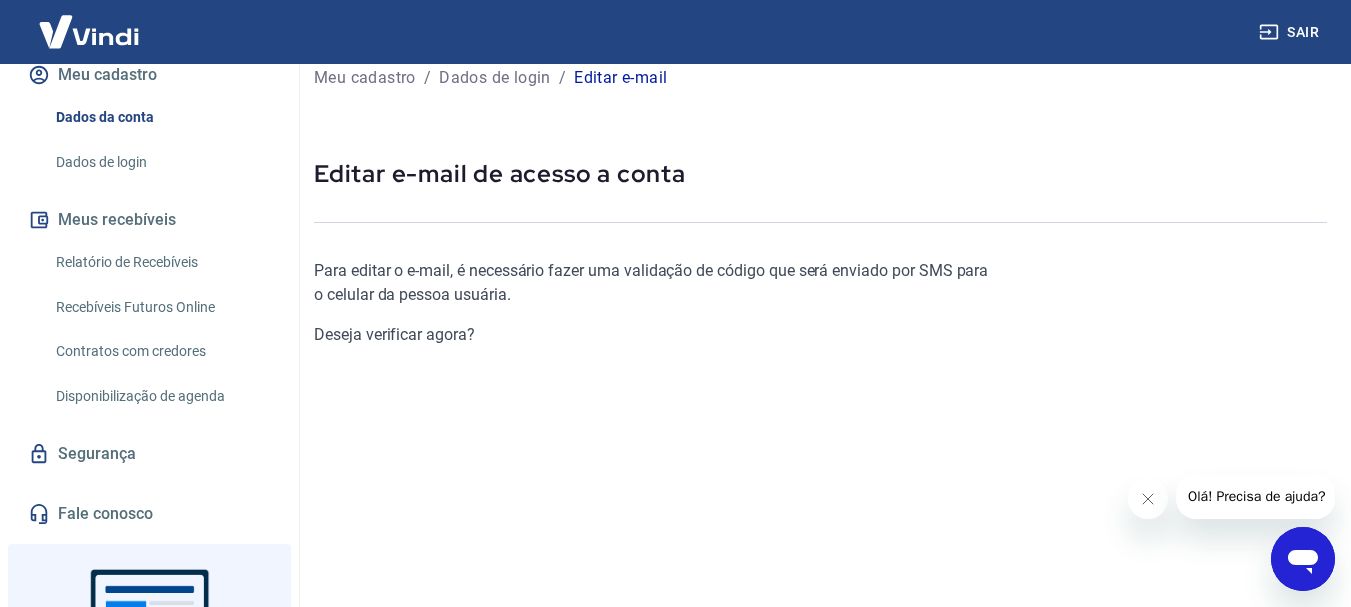 scroll, scrollTop: 0, scrollLeft: 0, axis: both 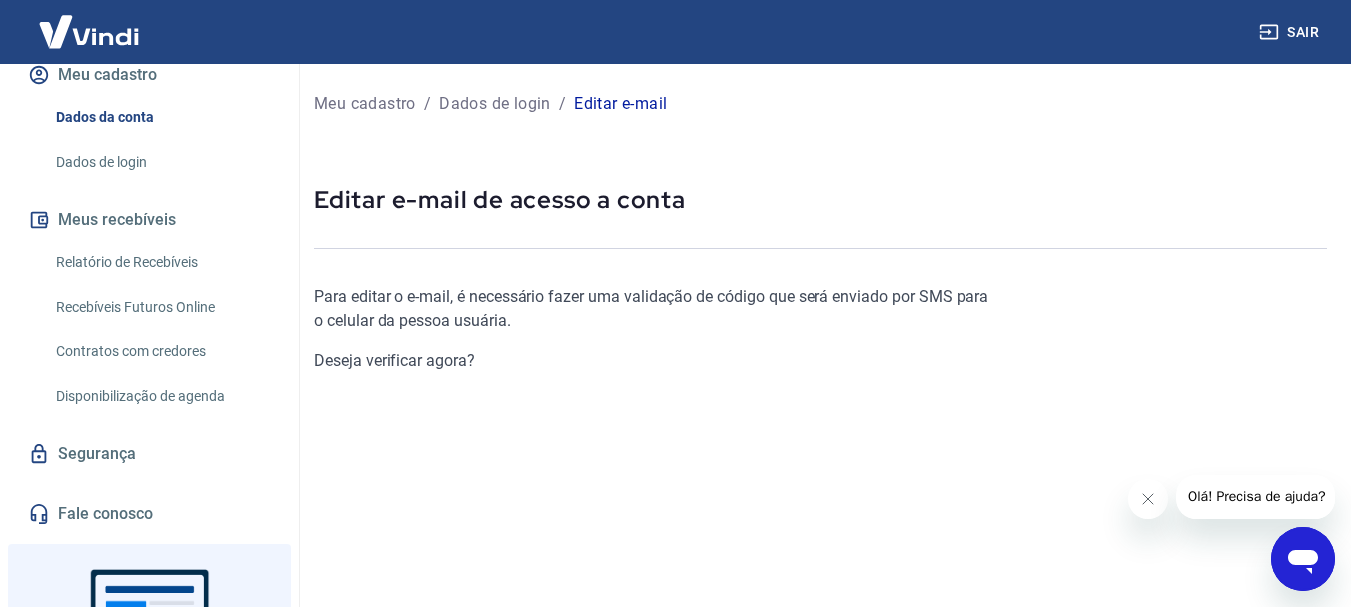 click on "Meu cadastro" at bounding box center (365, 104) 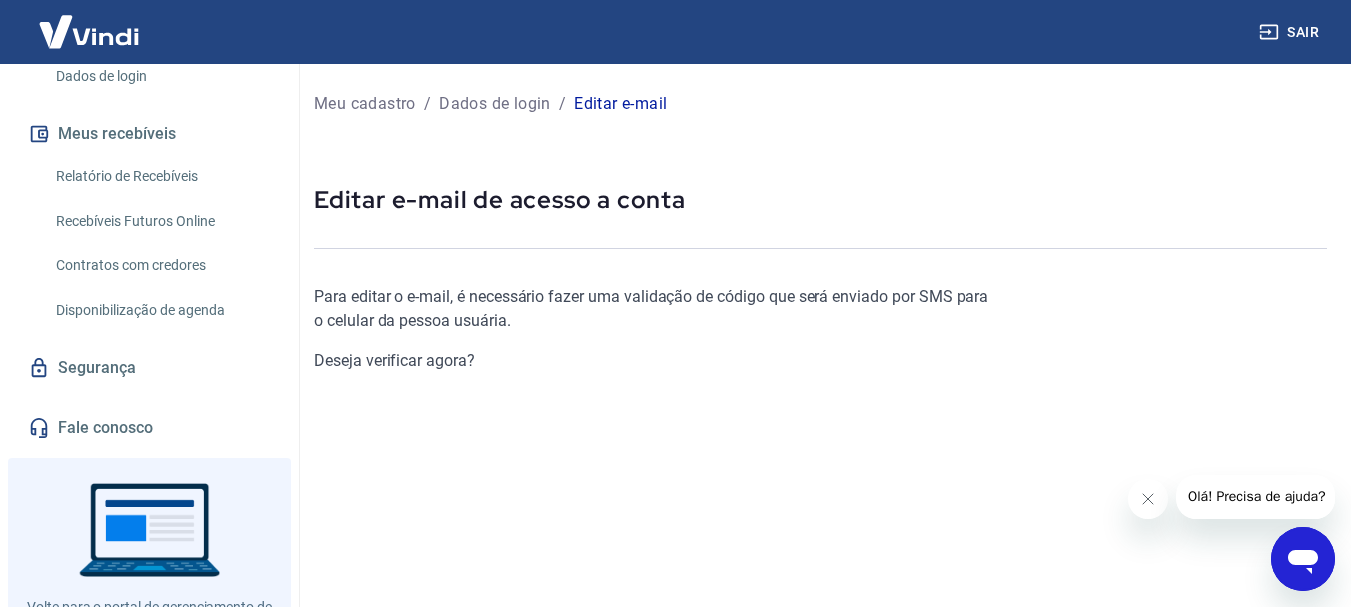 scroll, scrollTop: 450, scrollLeft: 0, axis: vertical 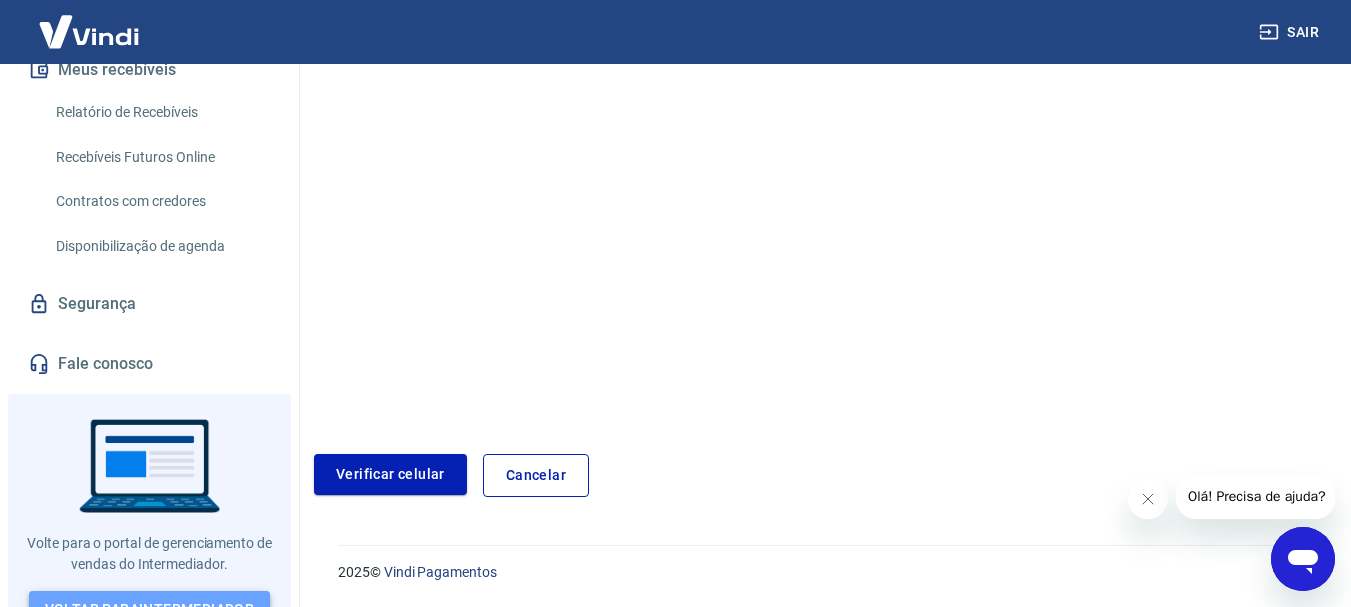 click on "Voltar para  Intermediador" at bounding box center (150, 609) 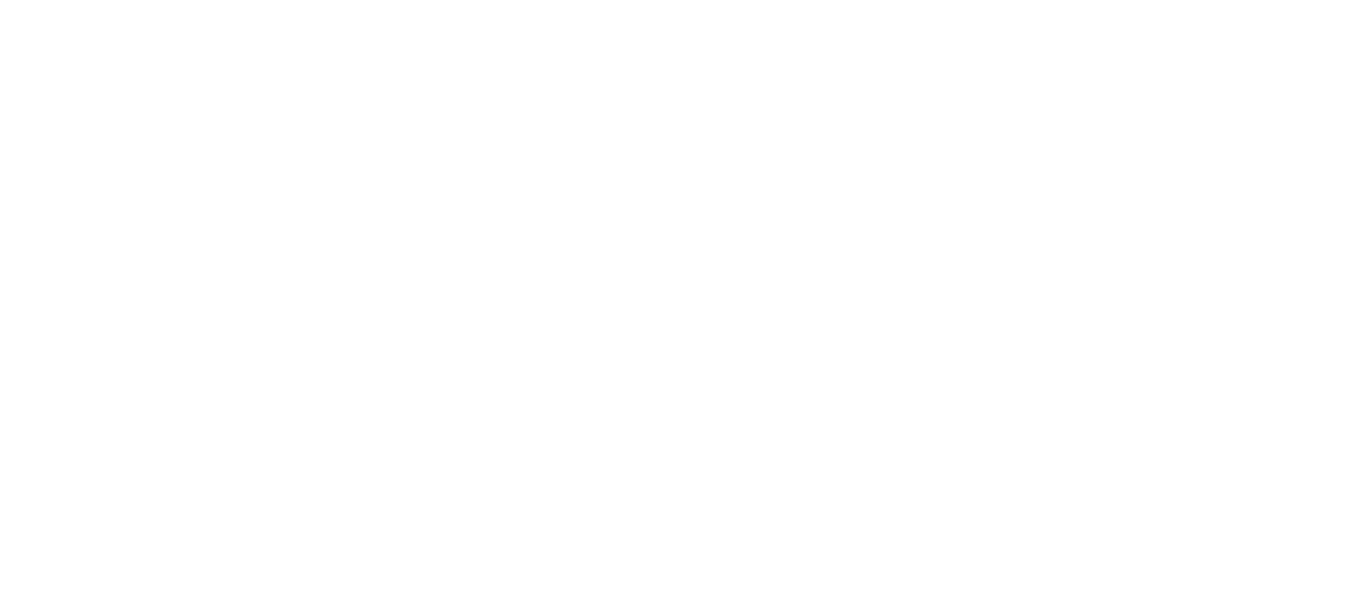 scroll, scrollTop: 0, scrollLeft: 0, axis: both 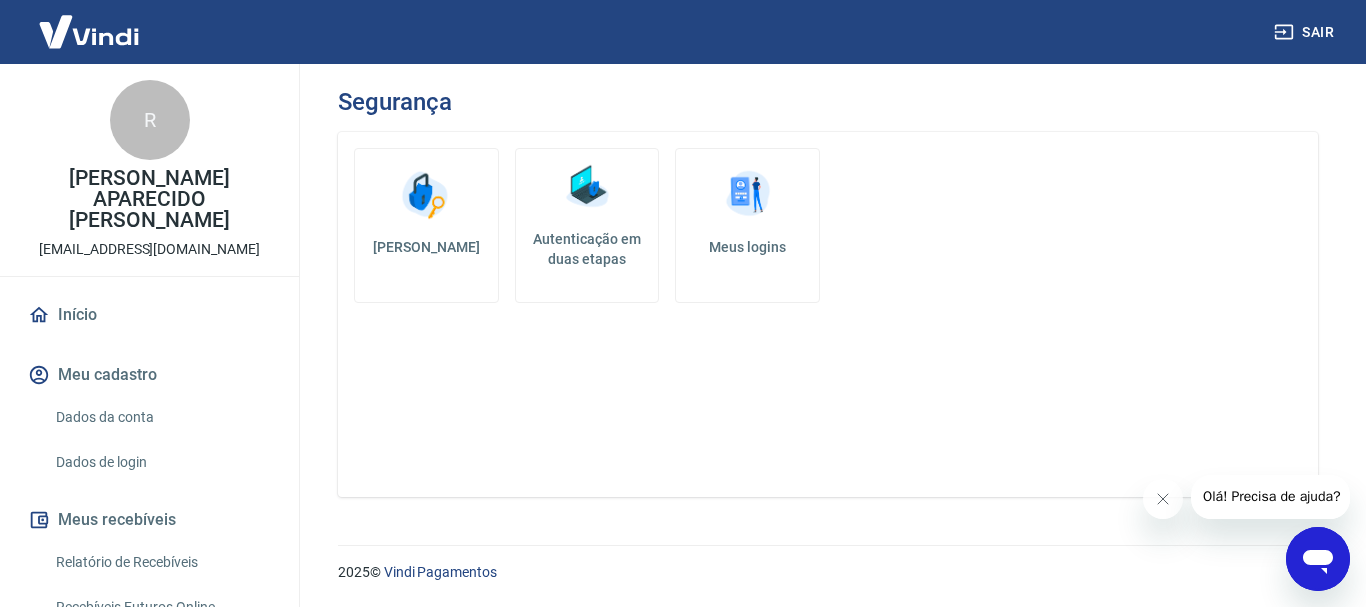 click on "Meus logins" at bounding box center (747, 225) 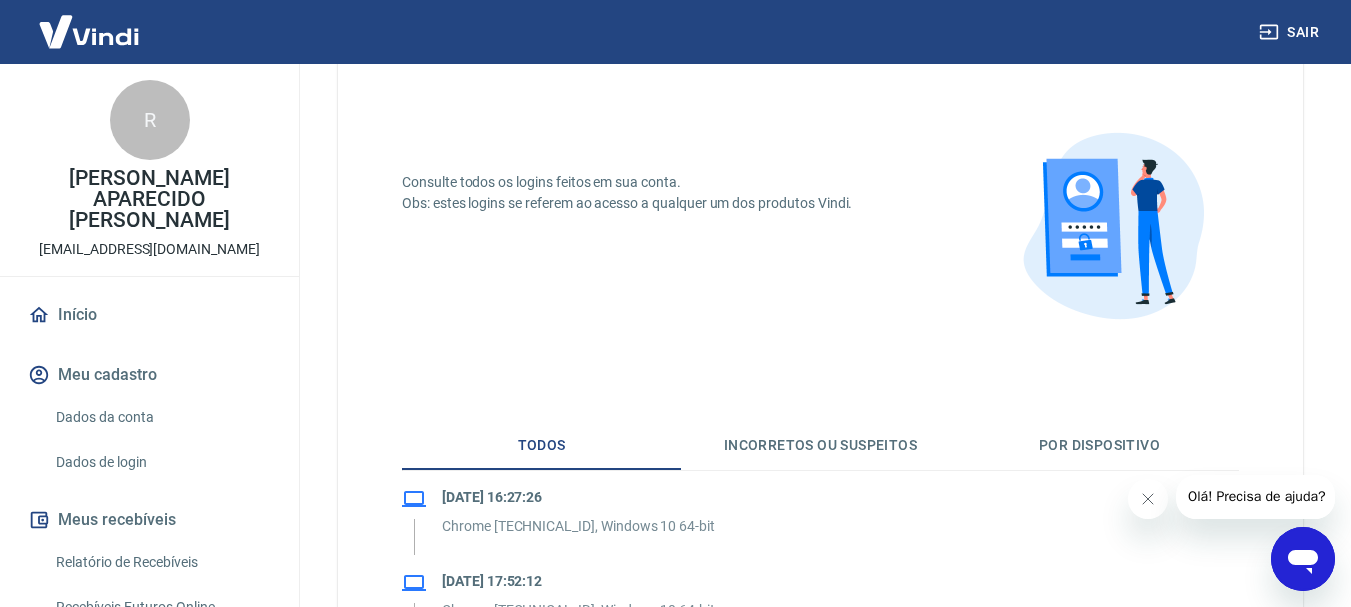 scroll, scrollTop: 0, scrollLeft: 0, axis: both 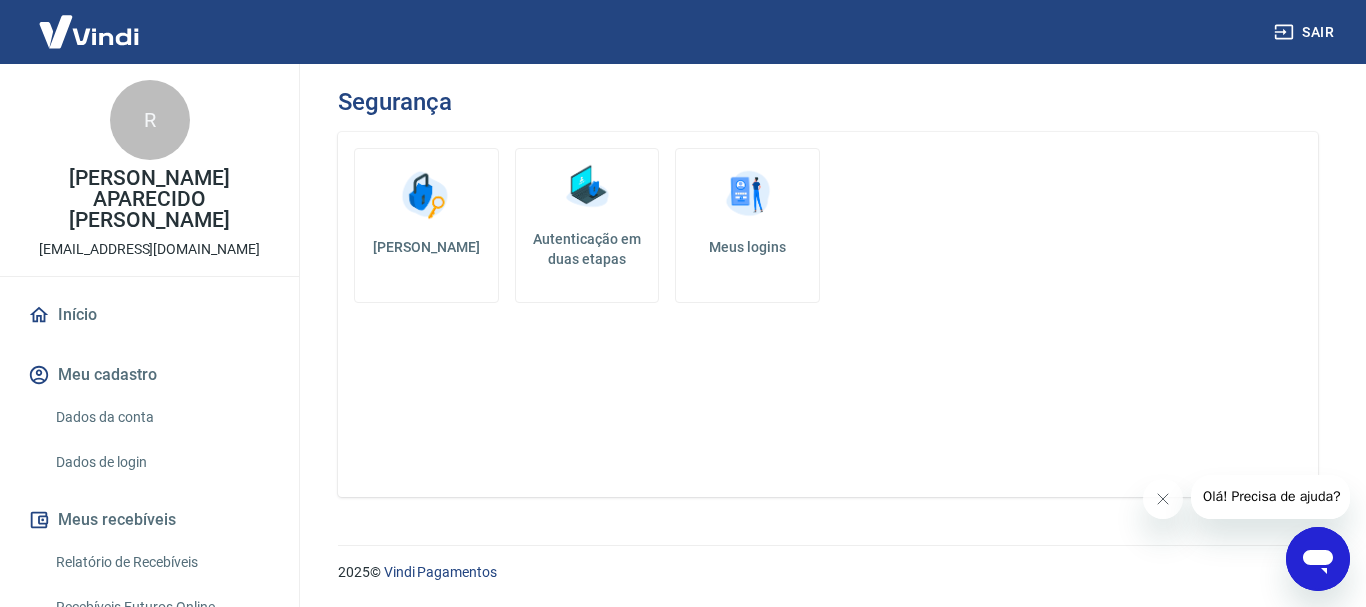 click on "Autenticação em duas etapas" at bounding box center (587, 249) 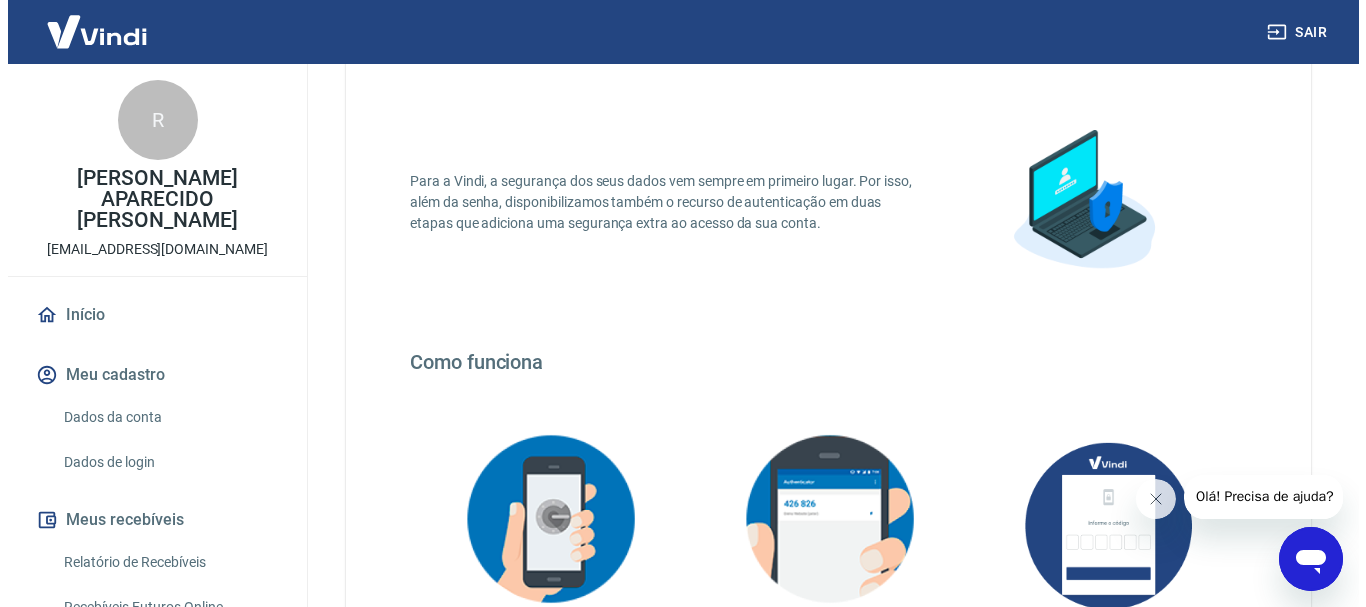 scroll, scrollTop: 0, scrollLeft: 0, axis: both 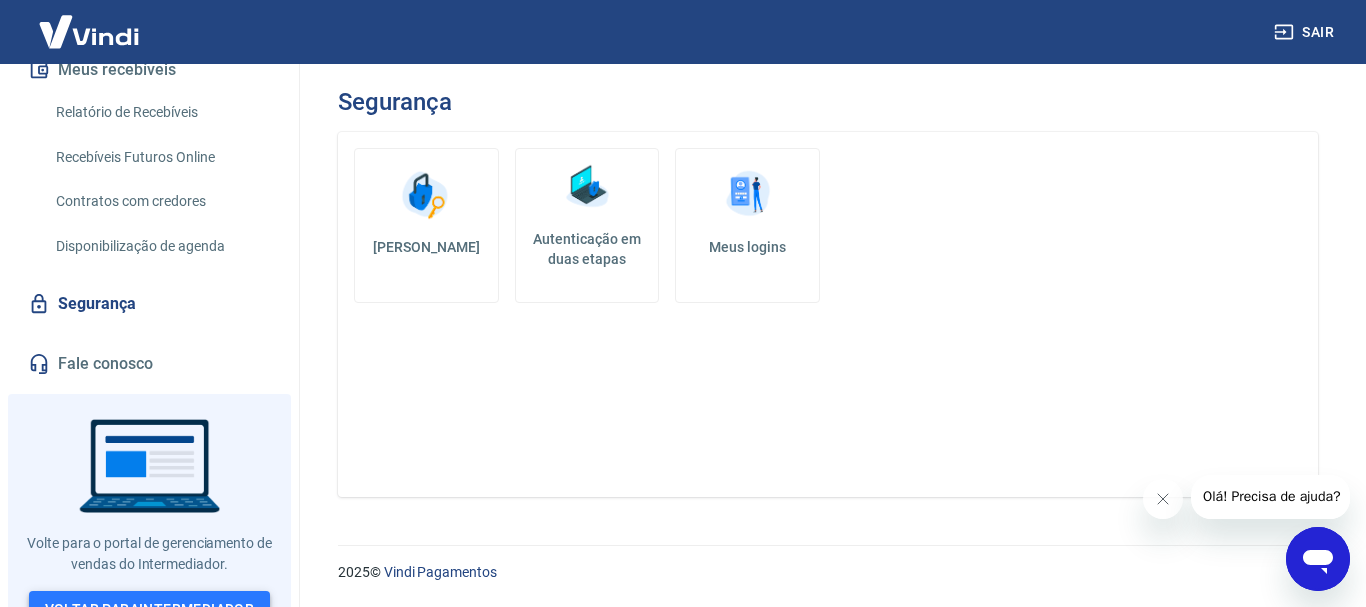click on "Voltar para  Intermediador" at bounding box center [150, 609] 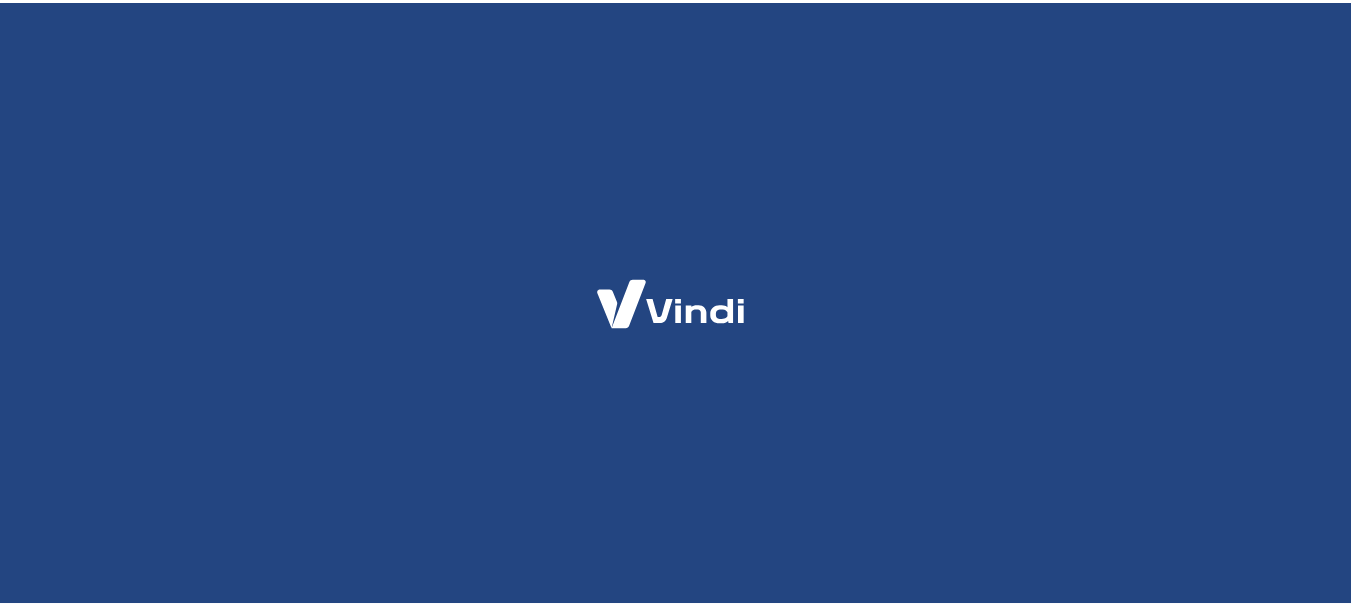 scroll, scrollTop: 0, scrollLeft: 0, axis: both 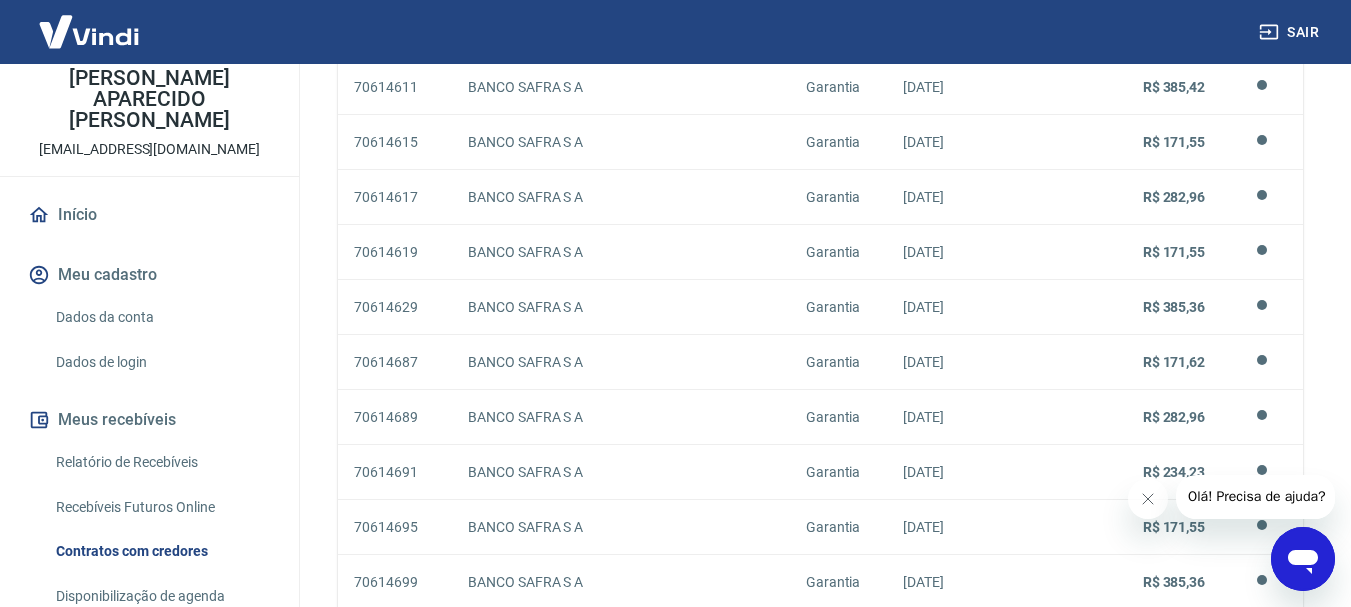 click on "Dados de login" at bounding box center (161, 362) 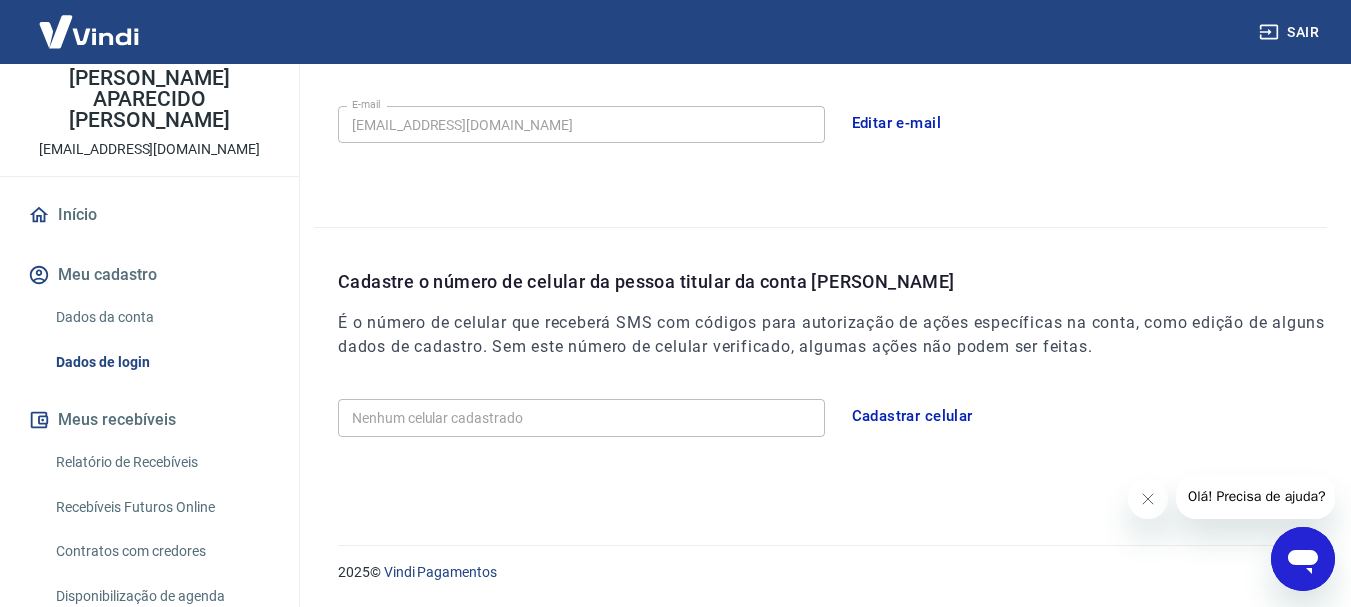 scroll, scrollTop: 606, scrollLeft: 0, axis: vertical 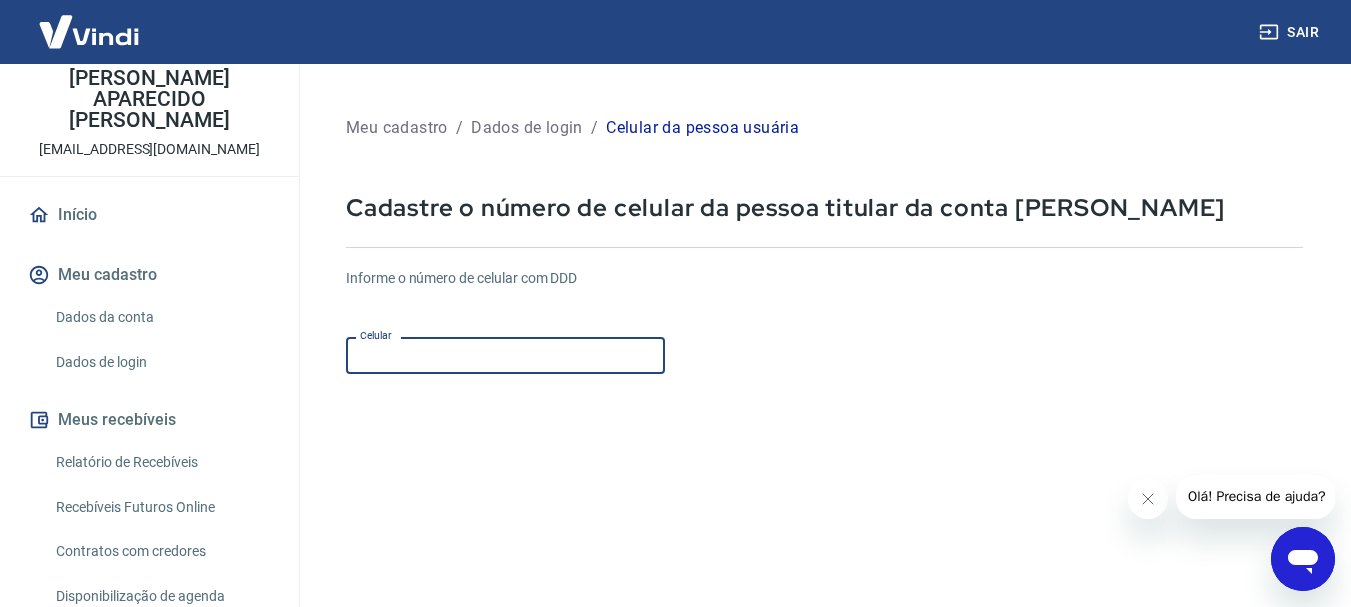 click on "Celular" at bounding box center [505, 355] 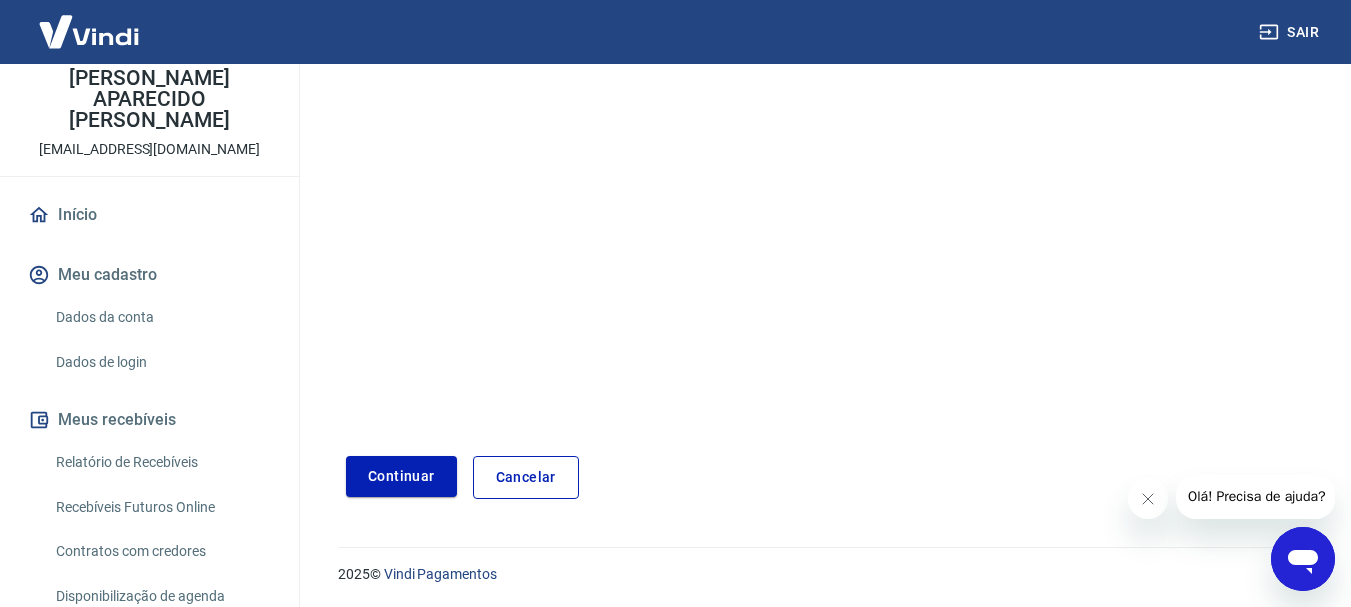 scroll, scrollTop: 340, scrollLeft: 0, axis: vertical 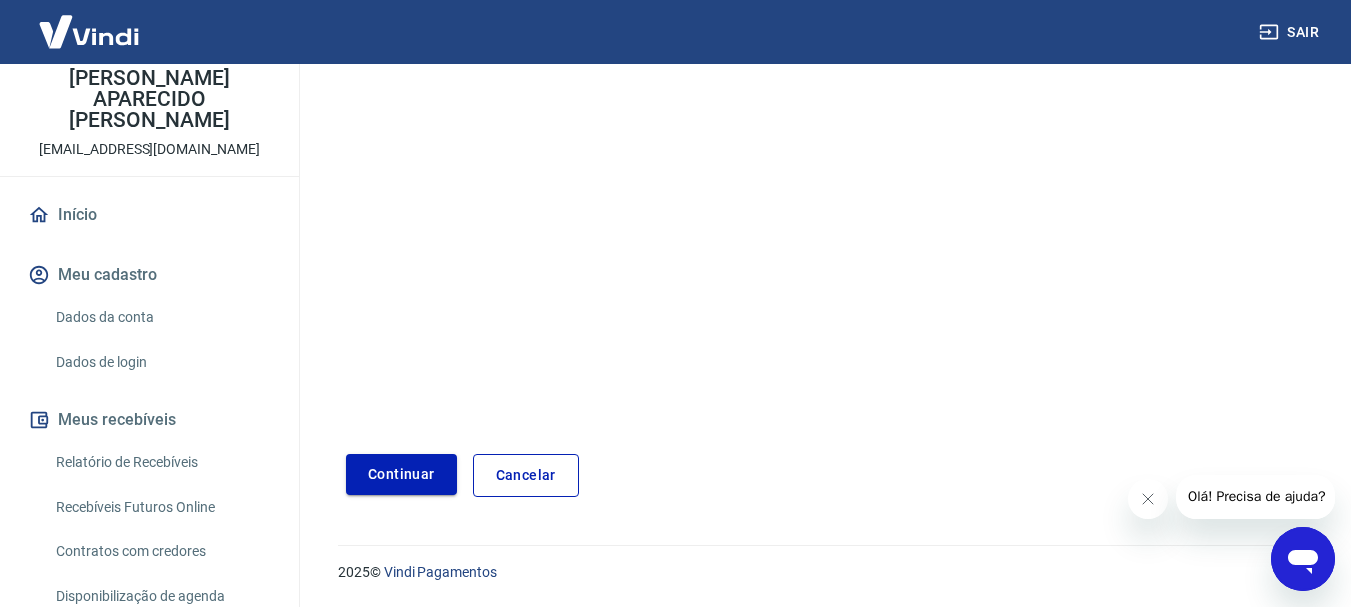 type on "[PHONE_NUMBER]" 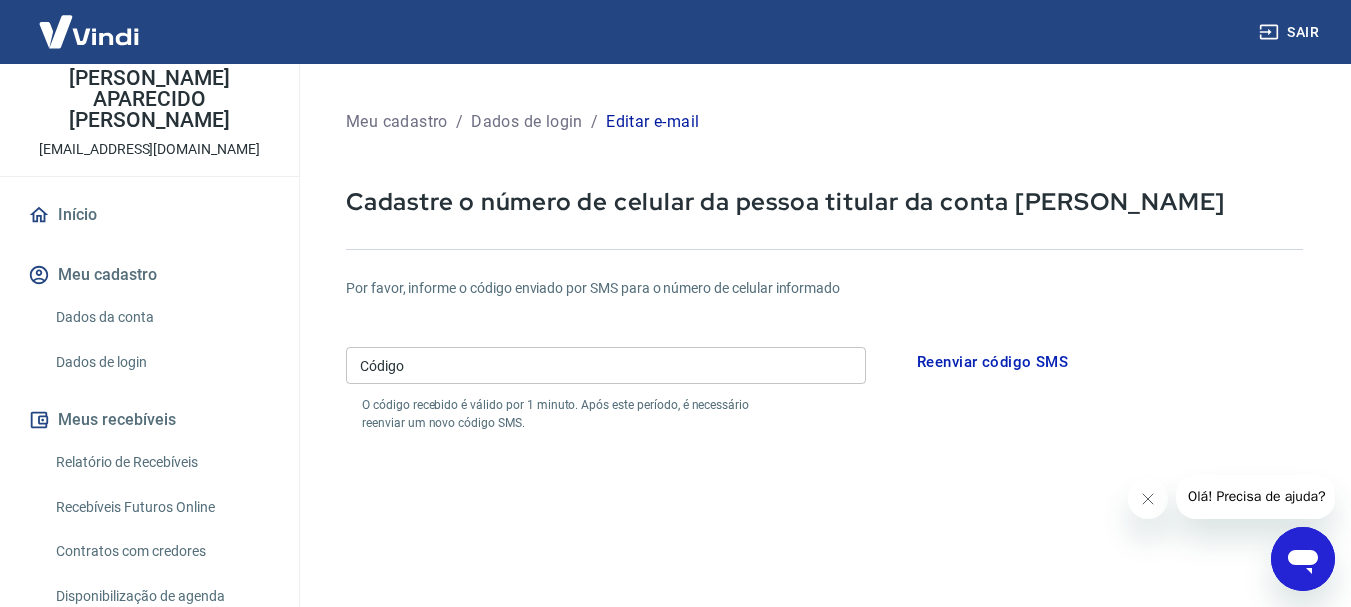 scroll, scrollTop: 0, scrollLeft: 0, axis: both 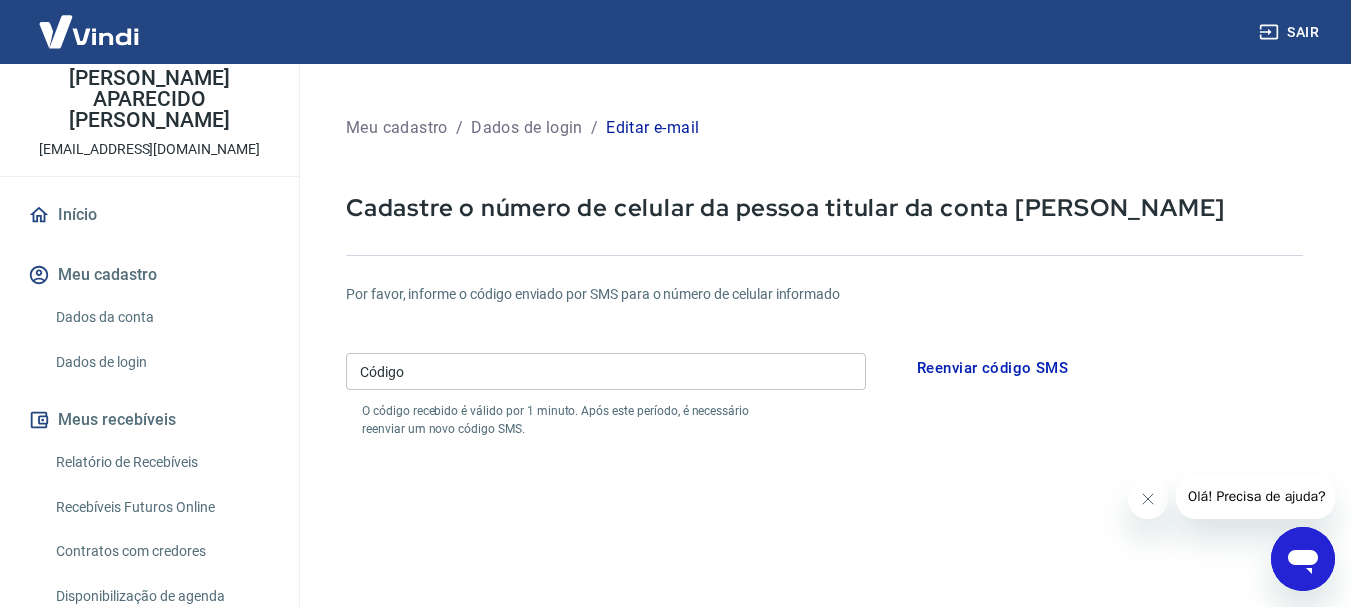 click on "Código" at bounding box center [606, 371] 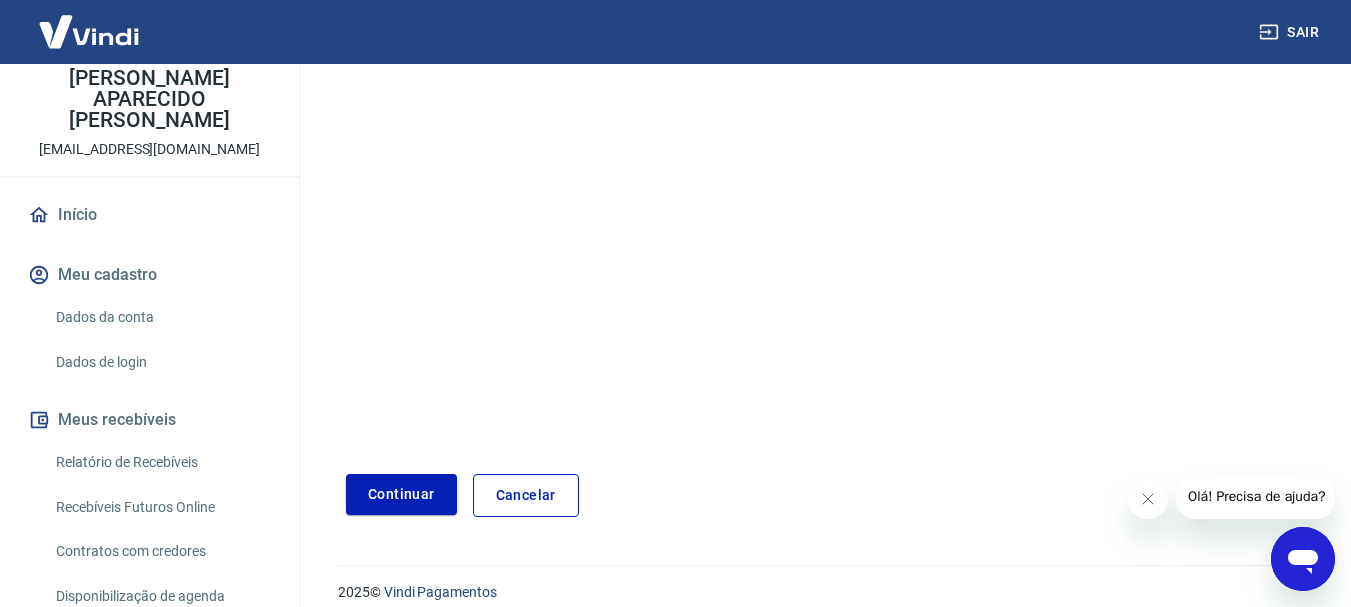 scroll, scrollTop: 416, scrollLeft: 0, axis: vertical 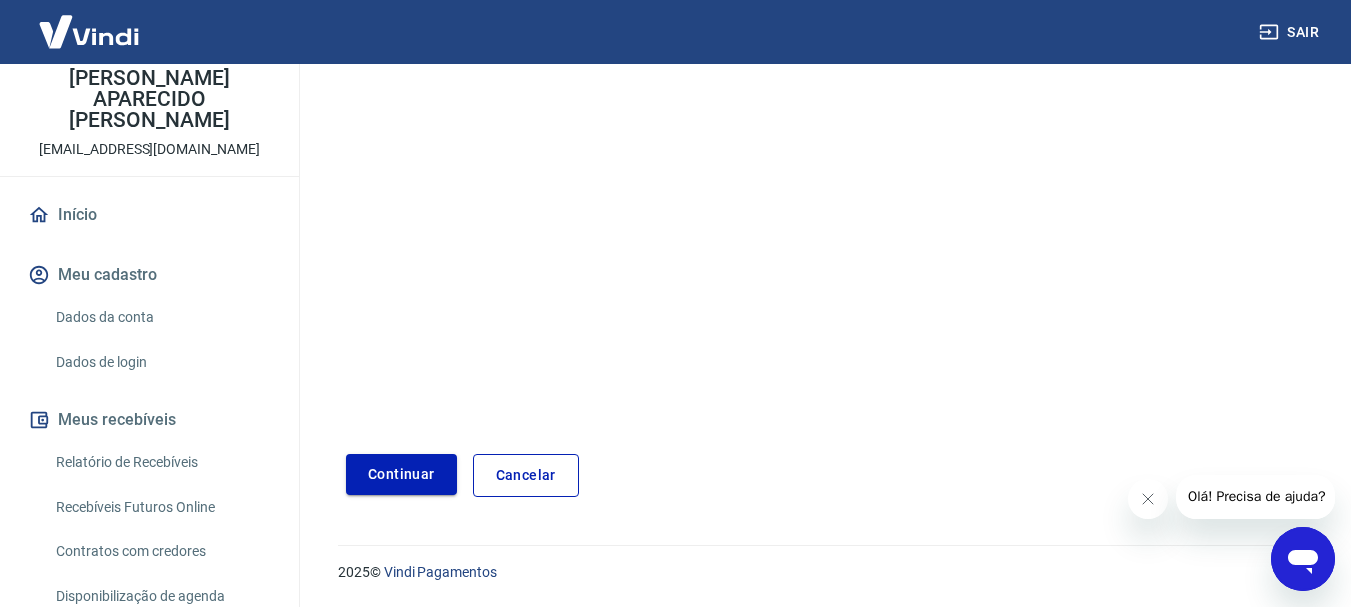 type on "502987" 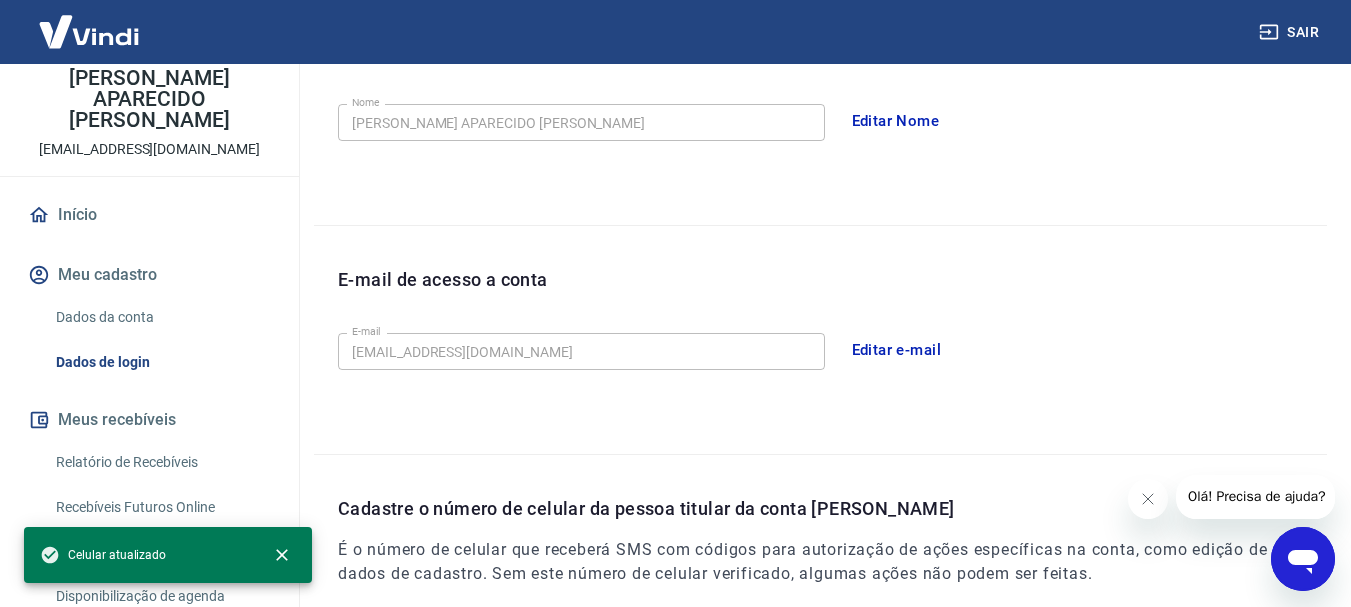 scroll, scrollTop: 358, scrollLeft: 0, axis: vertical 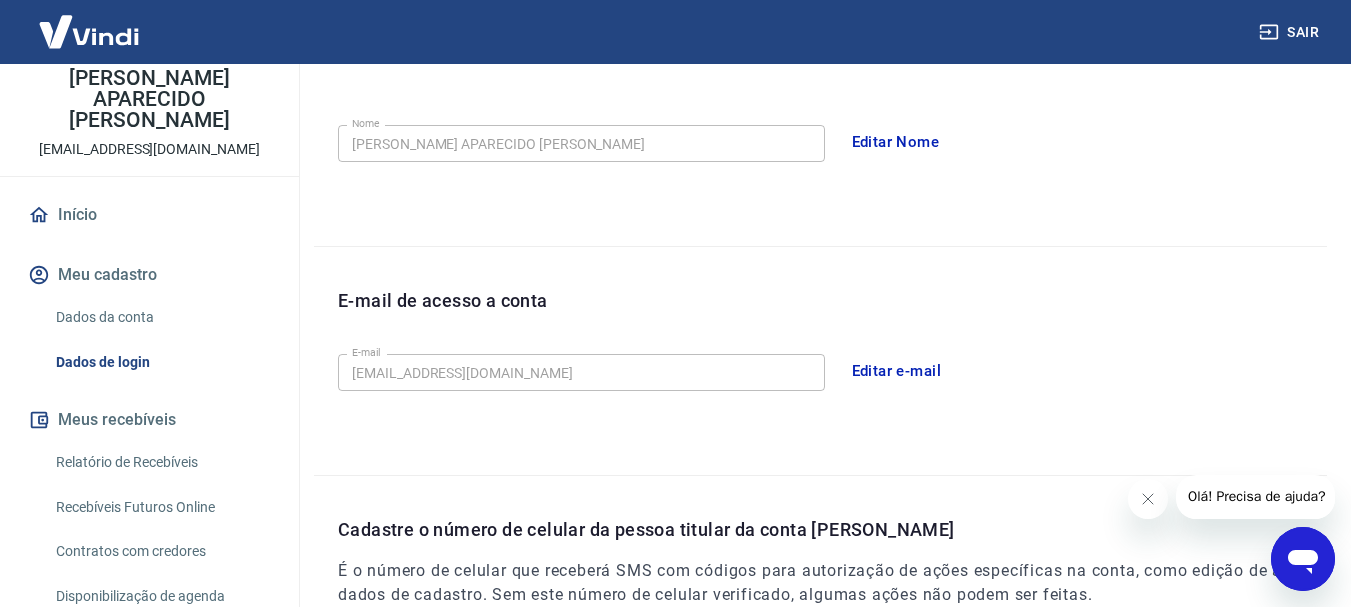 click on "Editar e-mail" at bounding box center (897, 371) 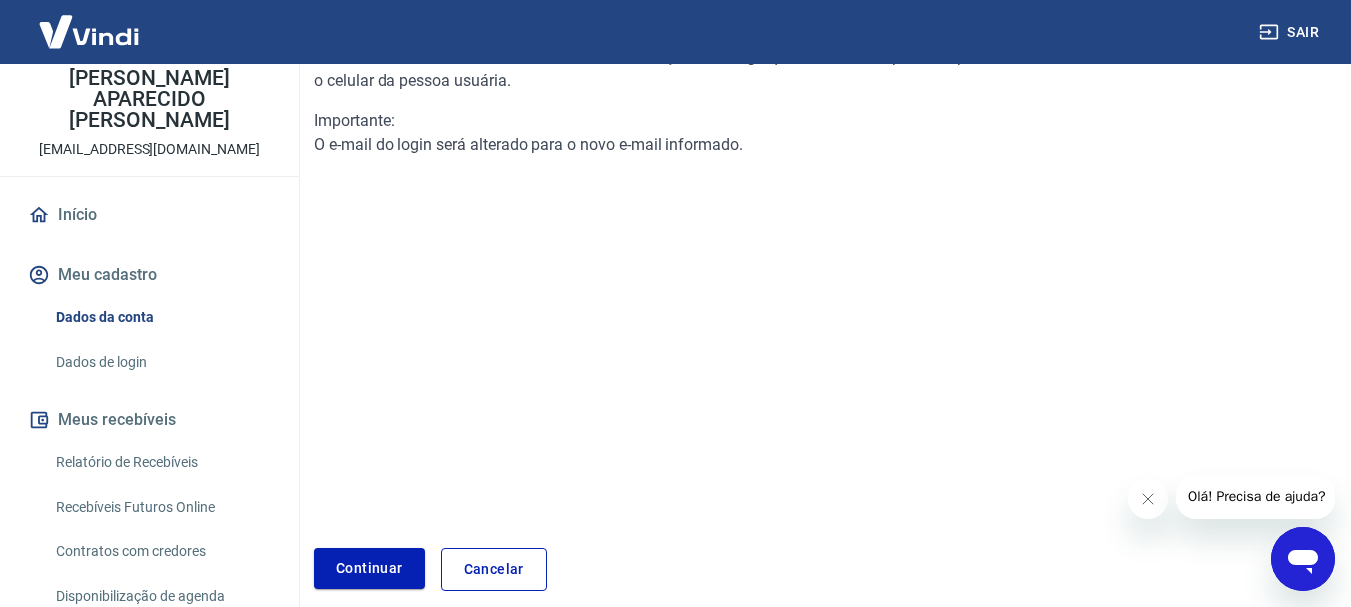 scroll, scrollTop: 334, scrollLeft: 0, axis: vertical 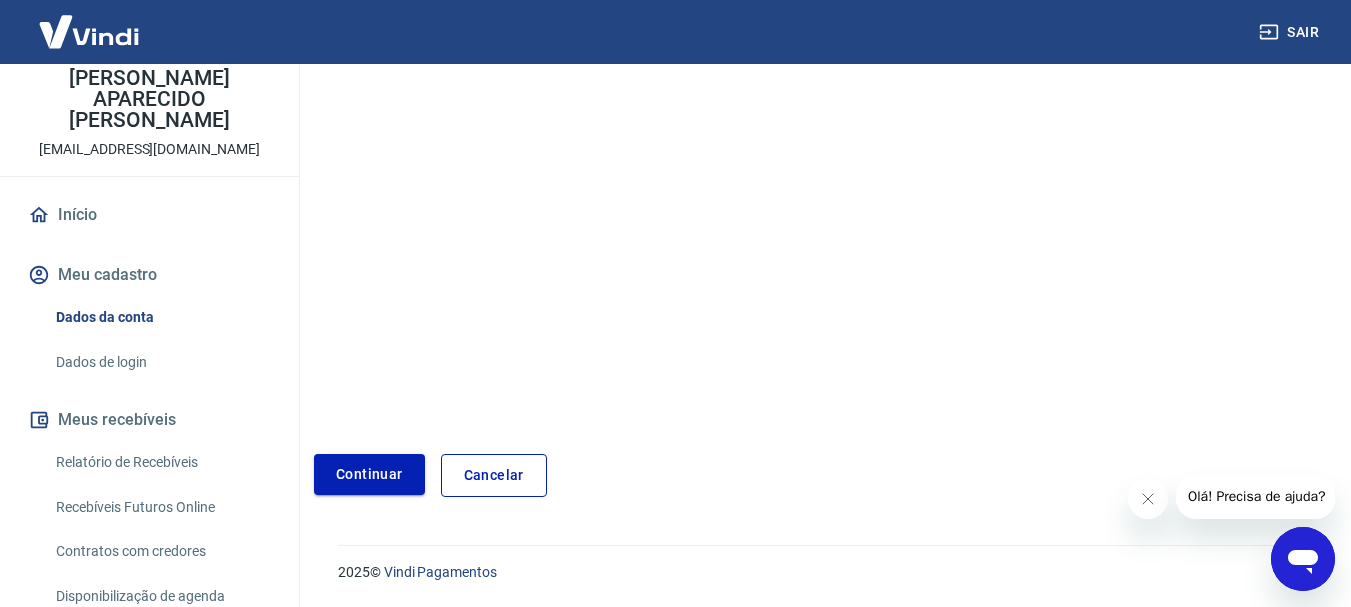 click on "Continuar" at bounding box center (369, 474) 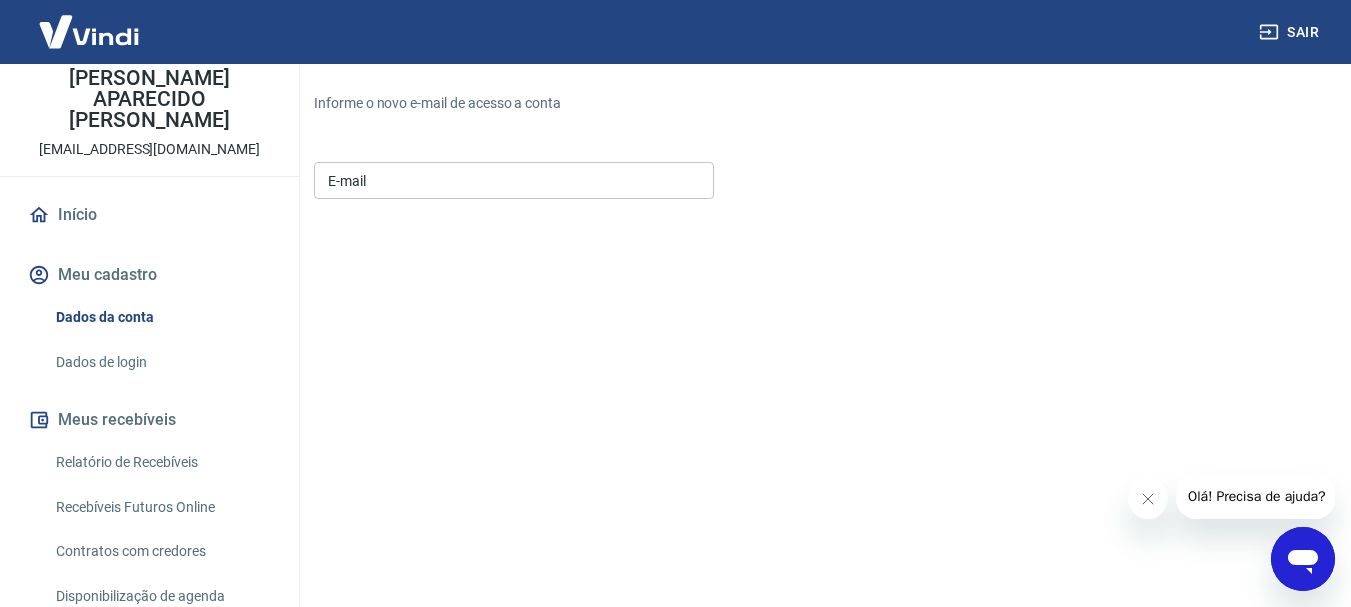 scroll, scrollTop: 0, scrollLeft: 0, axis: both 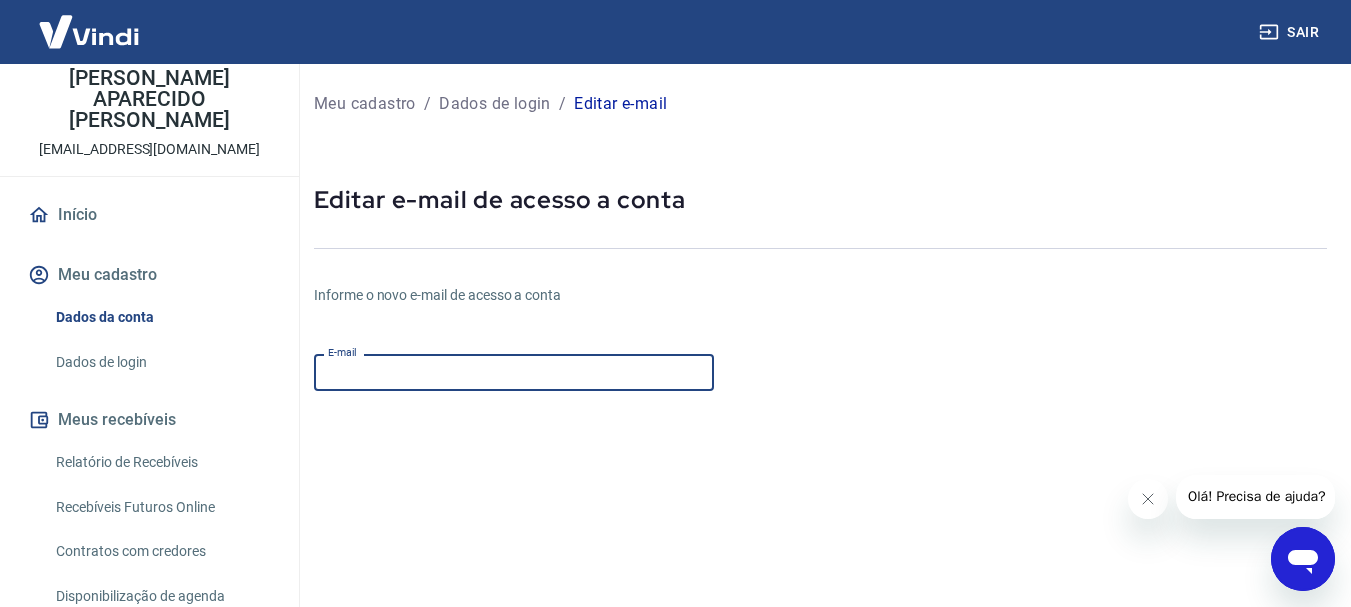 click on "E-mail" at bounding box center (514, 372) 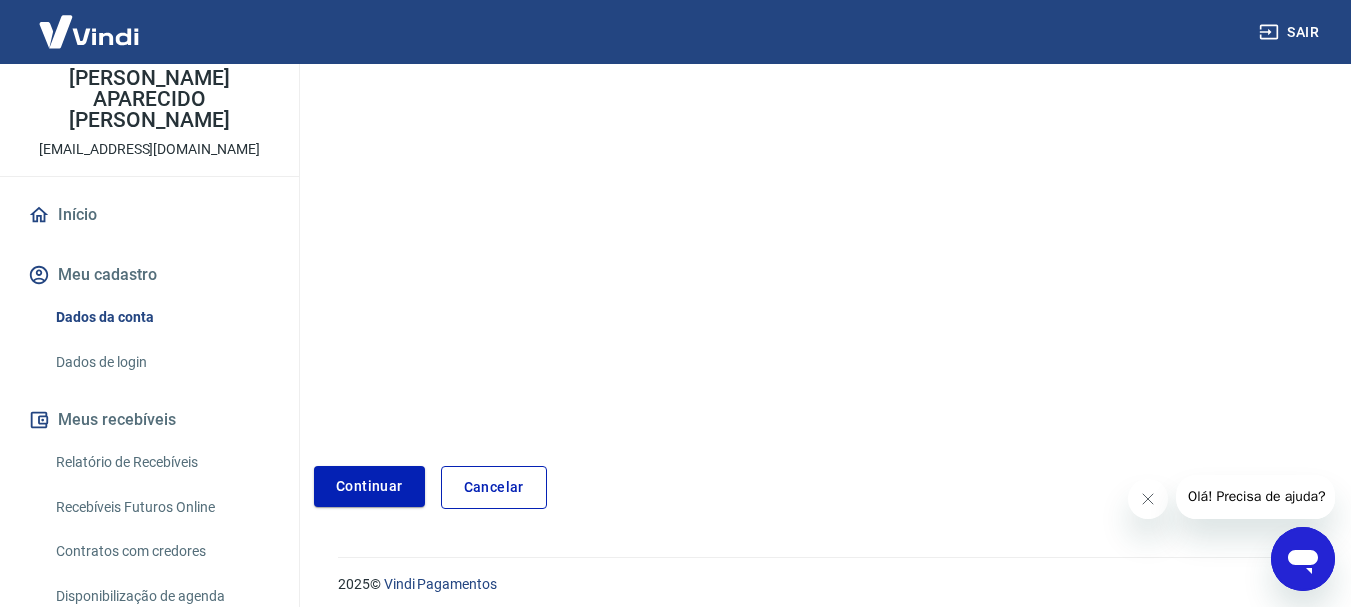 scroll, scrollTop: 373, scrollLeft: 0, axis: vertical 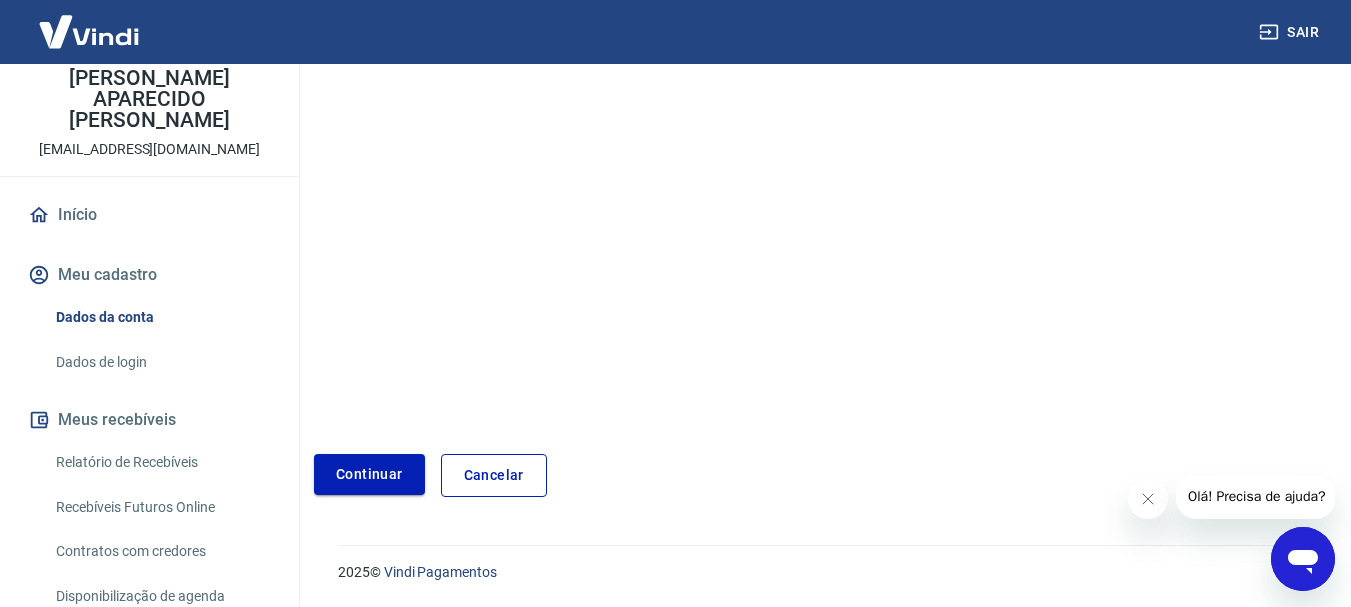 type on "[PERSON_NAME][EMAIL_ADDRESS][DOMAIN_NAME]" 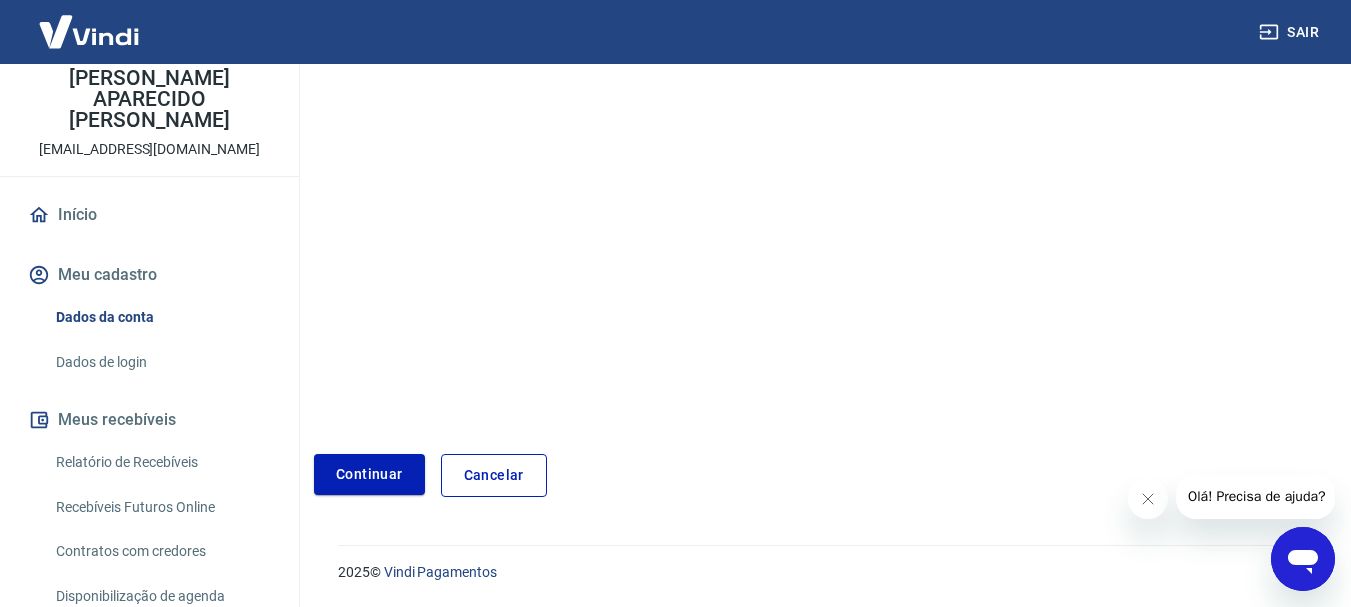 drag, startPoint x: 357, startPoint y: 468, endPoint x: 503, endPoint y: 348, distance: 188.98677 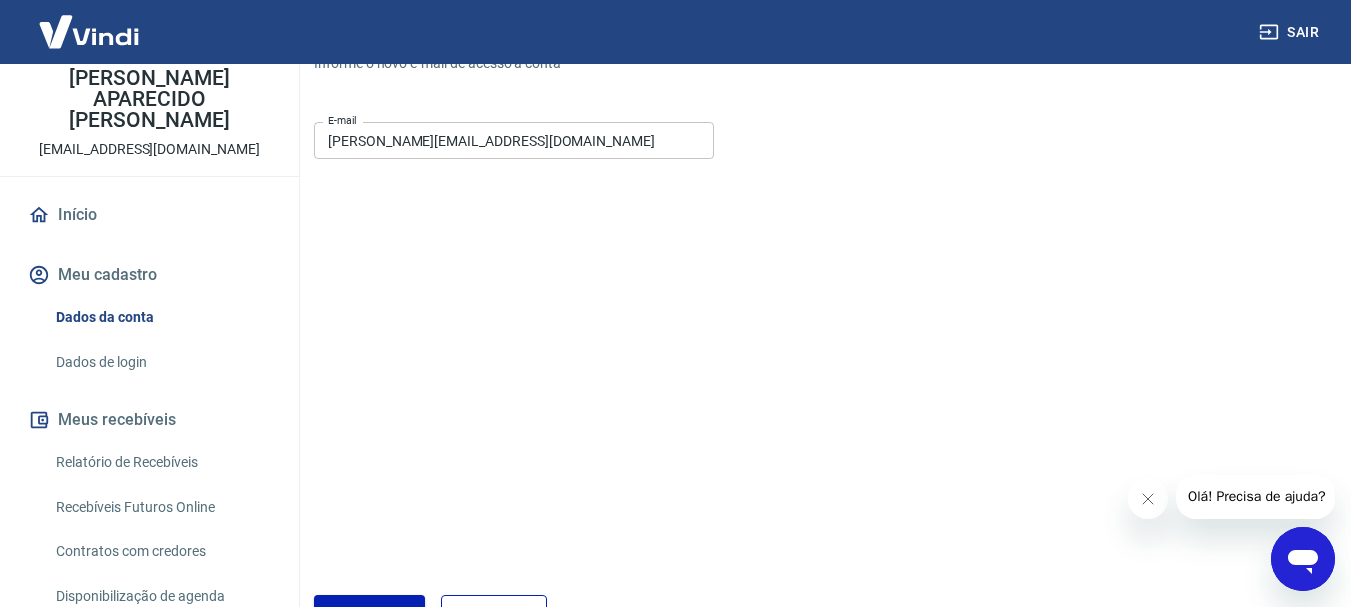 scroll, scrollTop: 373, scrollLeft: 0, axis: vertical 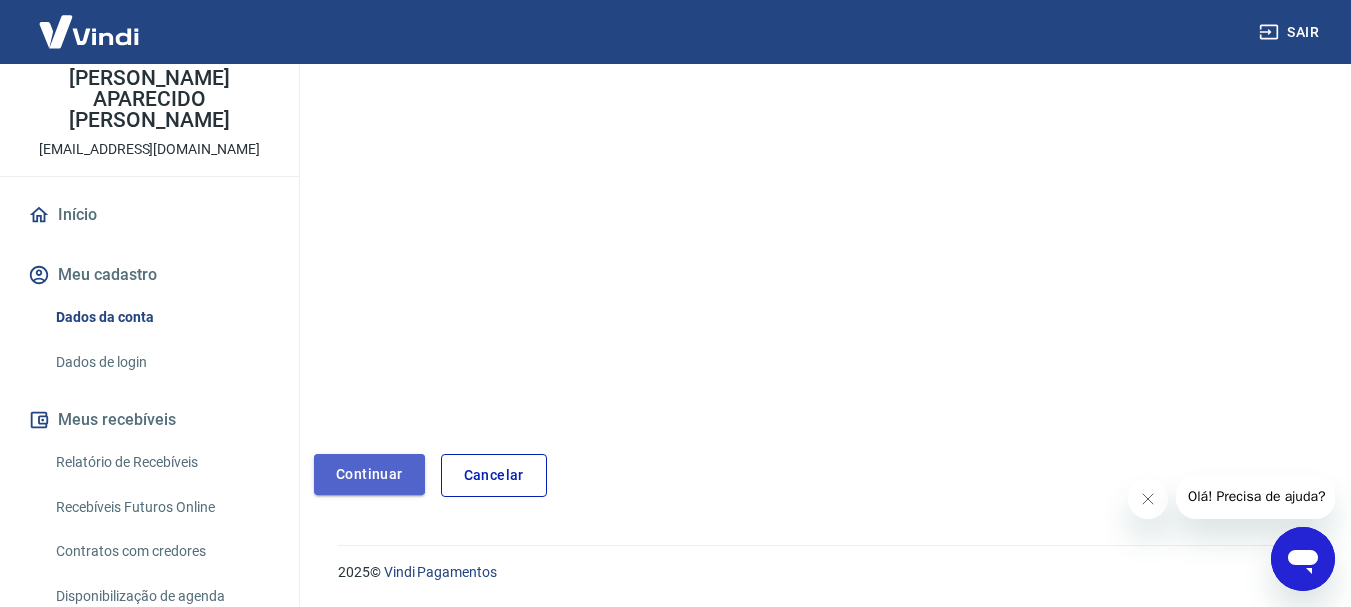click on "Continuar" at bounding box center [369, 474] 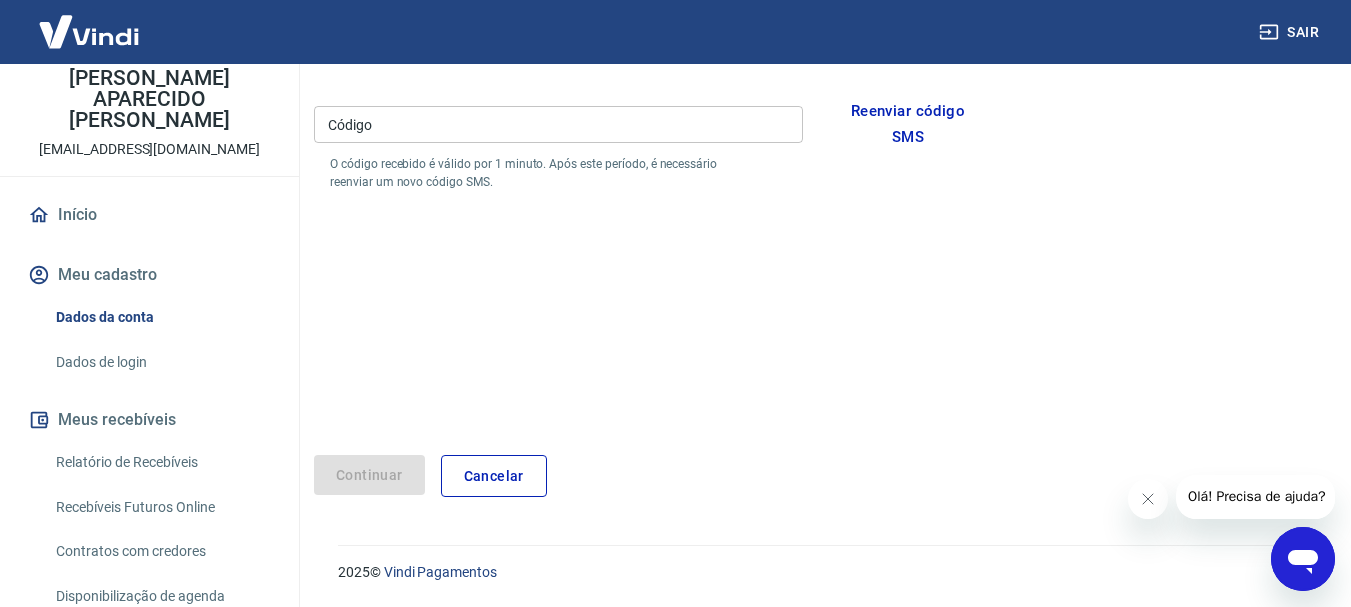 scroll, scrollTop: 315, scrollLeft: 0, axis: vertical 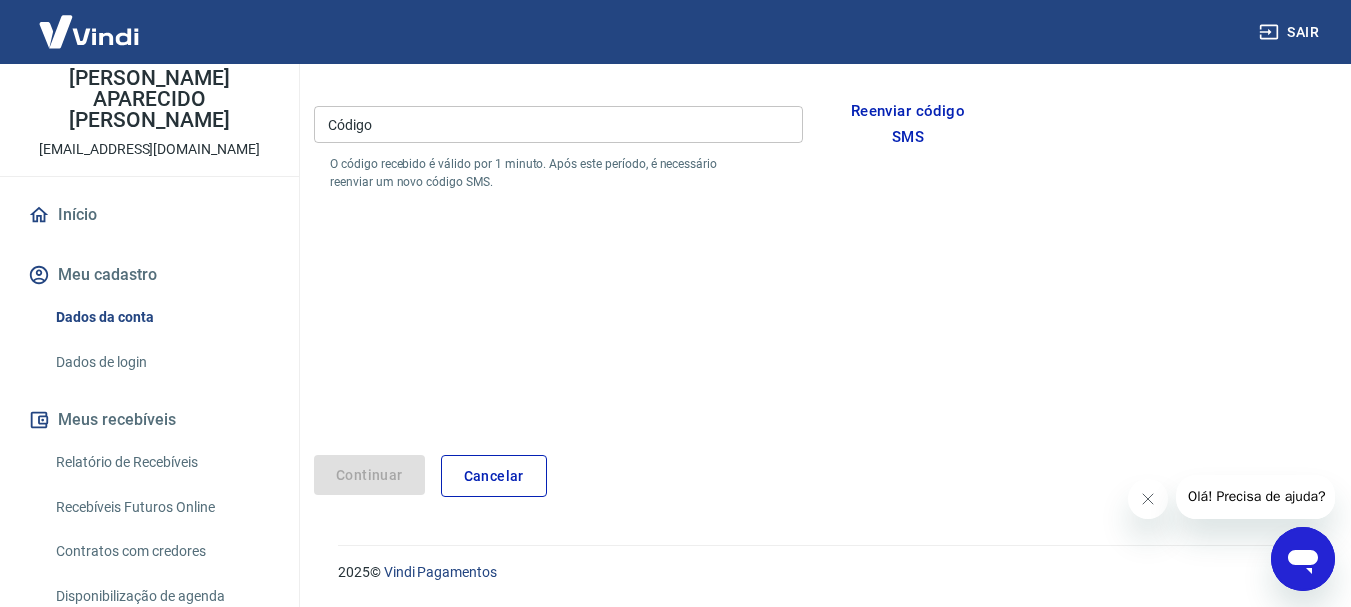 click on "Código" at bounding box center (558, 124) 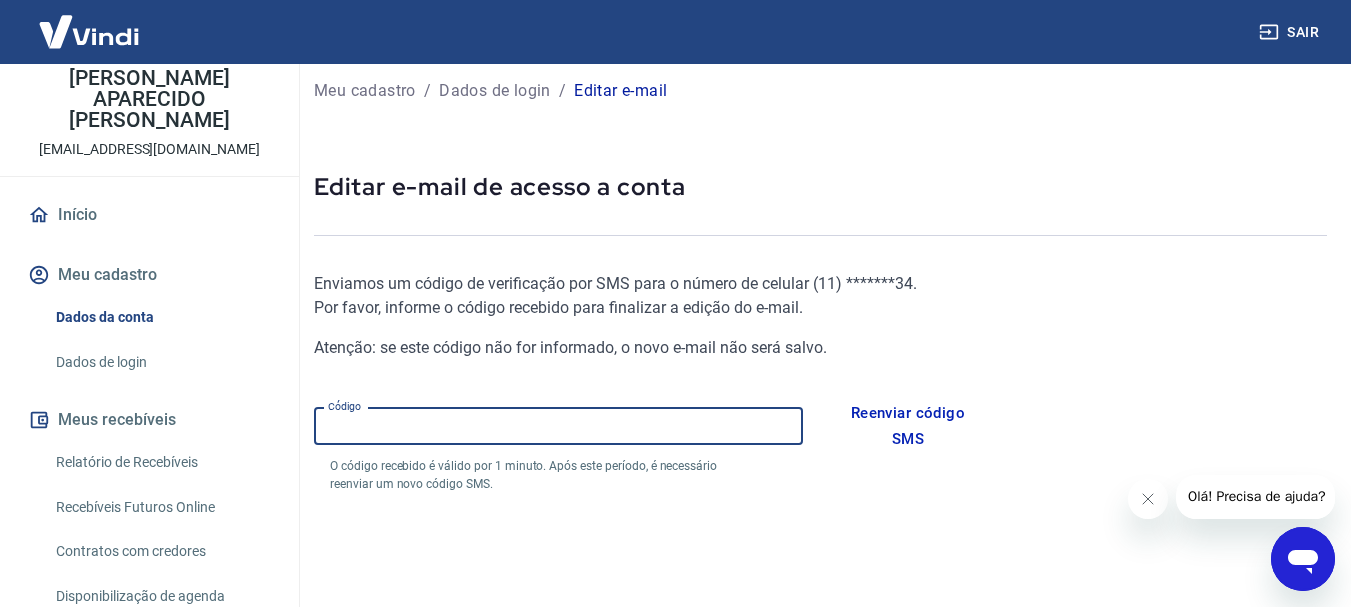 scroll, scrollTop: 0, scrollLeft: 0, axis: both 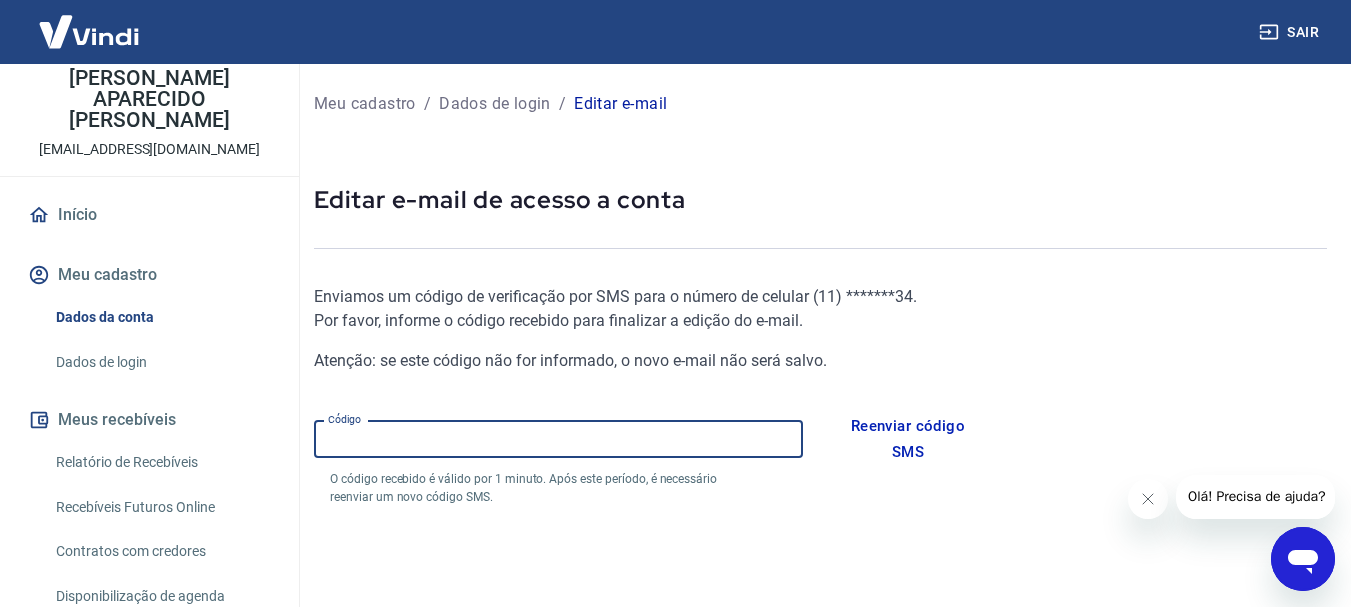 click on "Código" at bounding box center [558, 439] 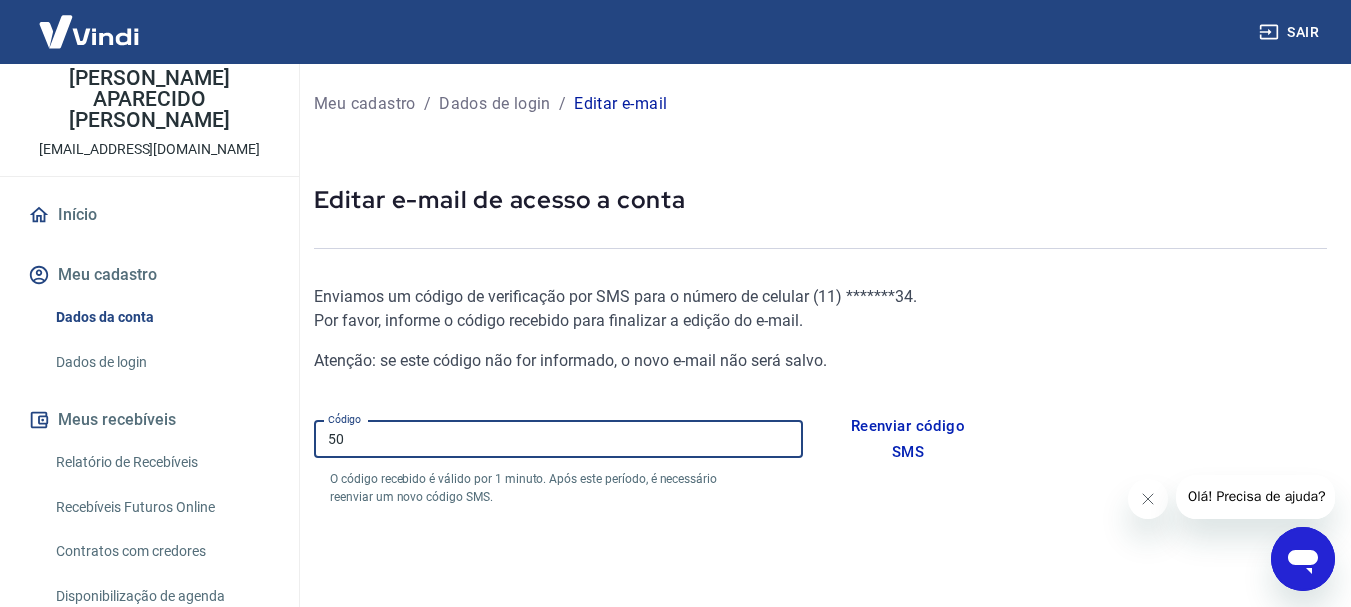 type on "5" 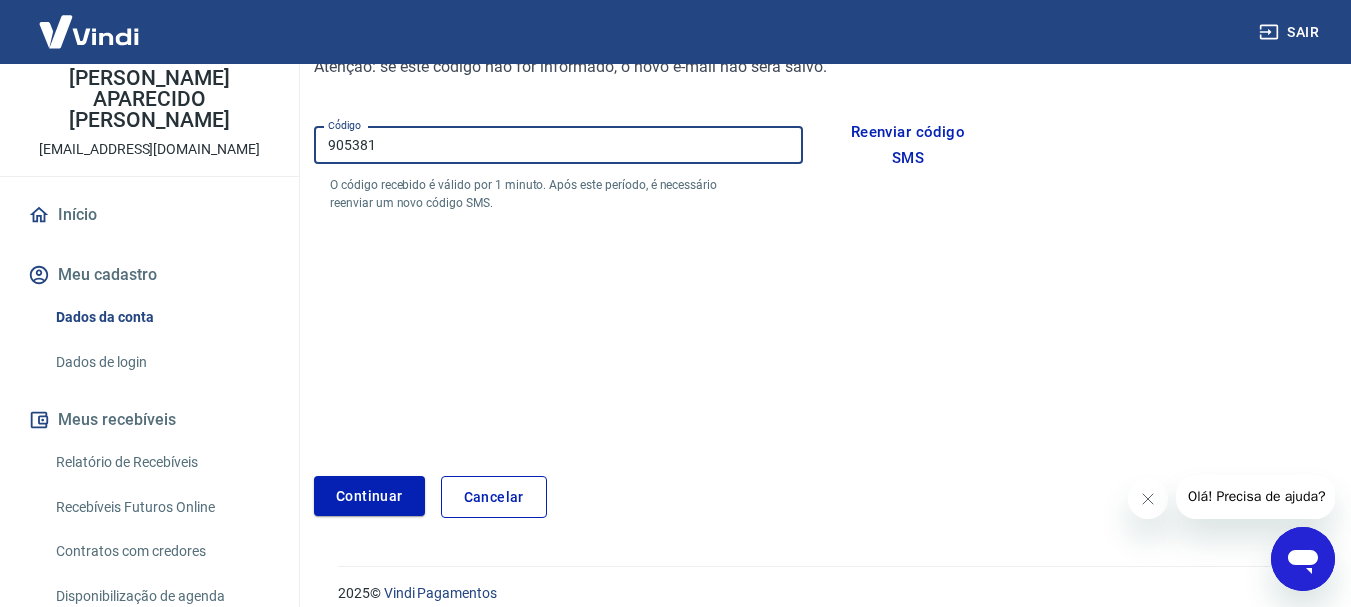 scroll, scrollTop: 315, scrollLeft: 0, axis: vertical 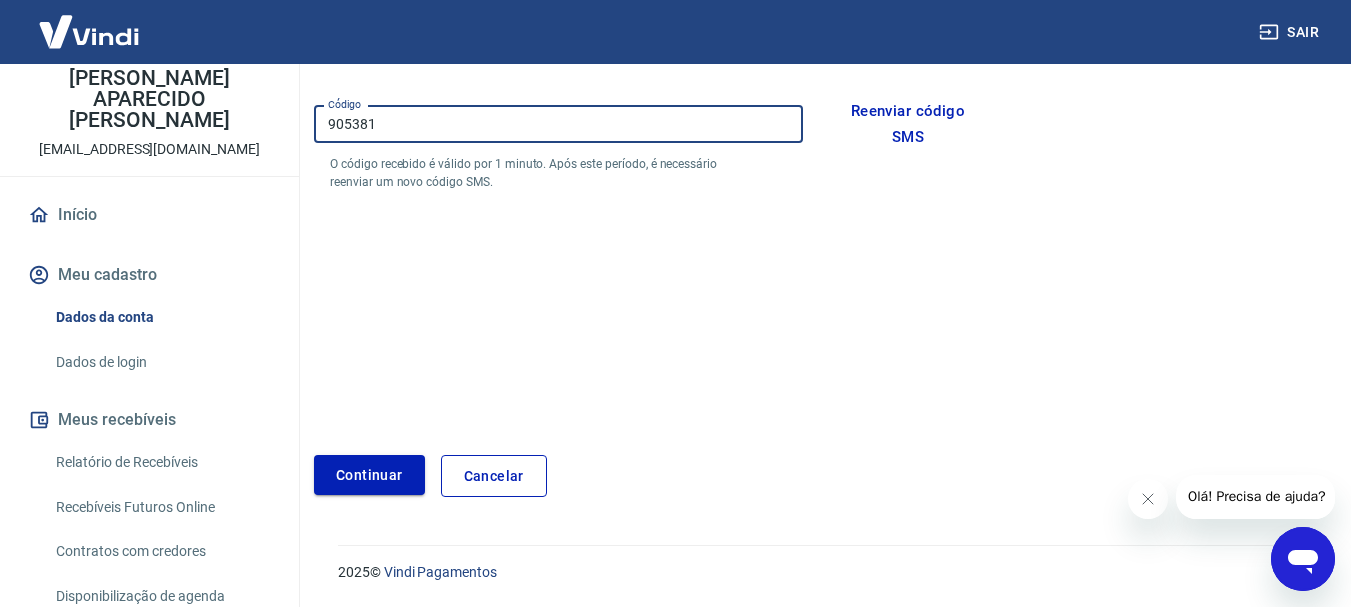 type on "905381" 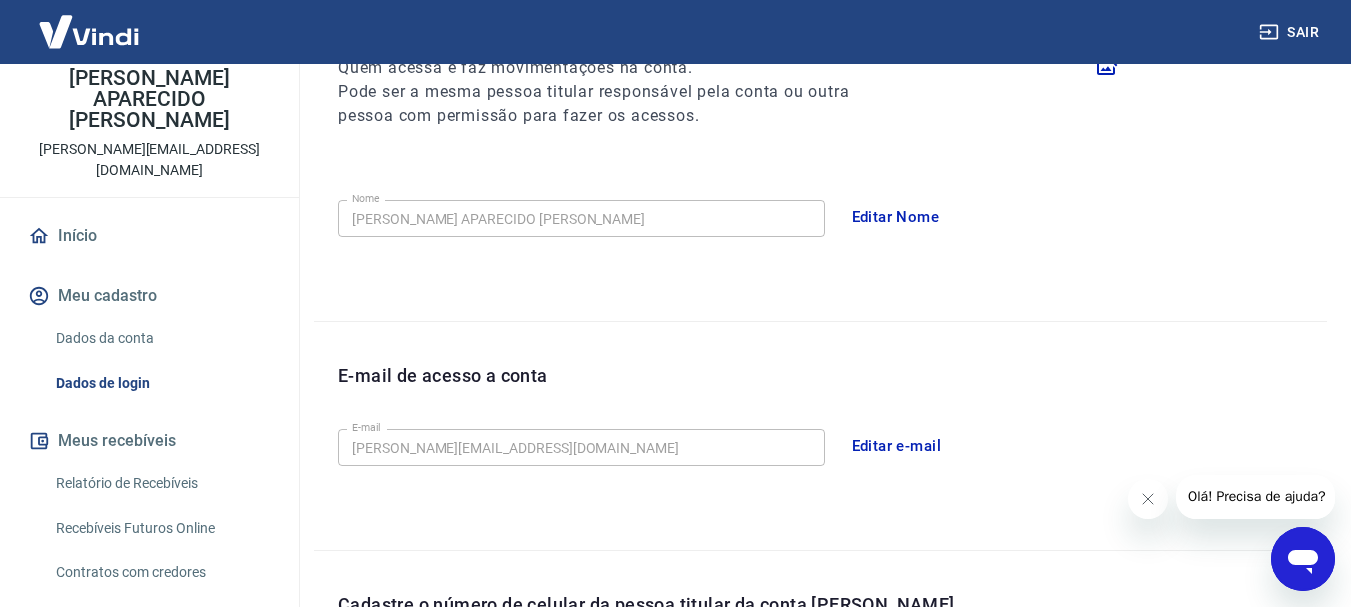 scroll, scrollTop: 658, scrollLeft: 0, axis: vertical 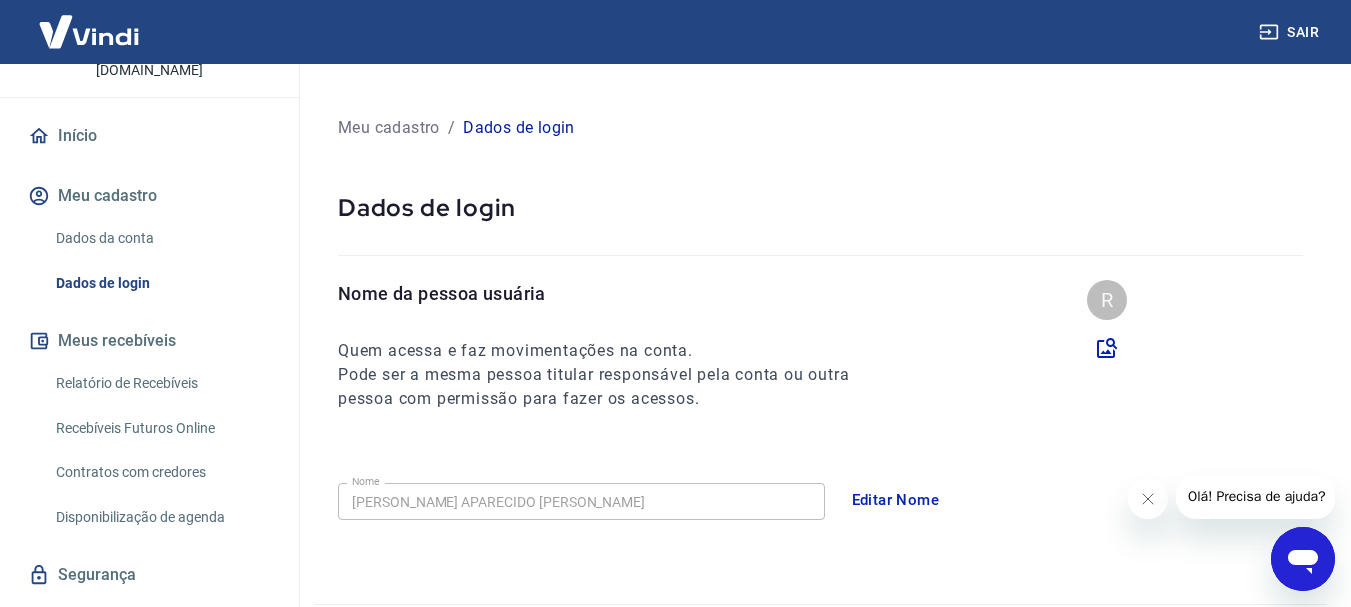 click on "Nome da pessoa usuária Quem acessa e faz movimentações na conta. Pode ser a mesma pessoa titular responsável pela conta ou outra pessoa com permissão para fazer os acessos. R" at bounding box center [832, 345] 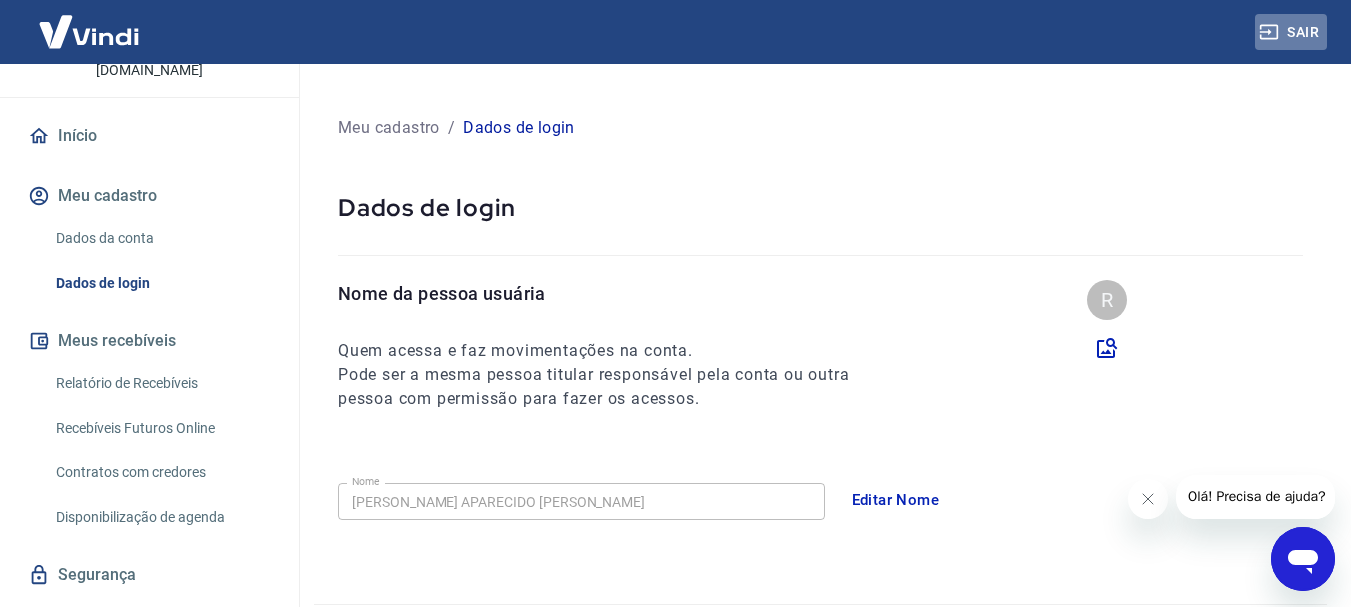 click on "Sair" at bounding box center [1291, 32] 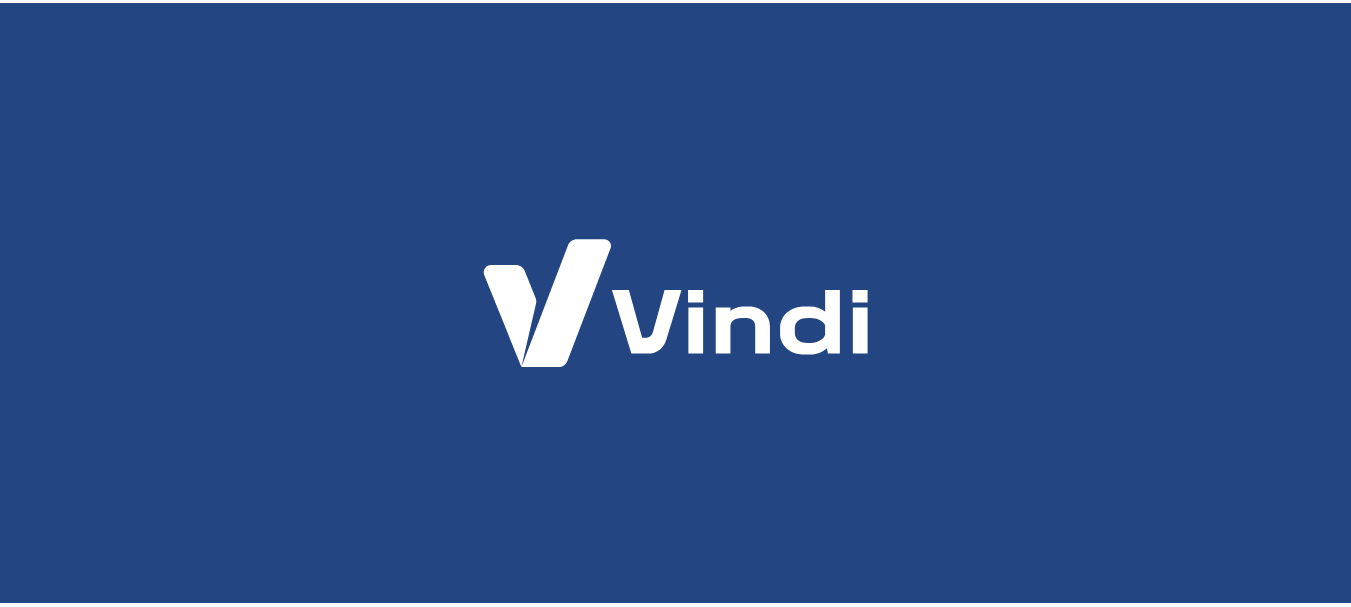 scroll, scrollTop: 0, scrollLeft: 0, axis: both 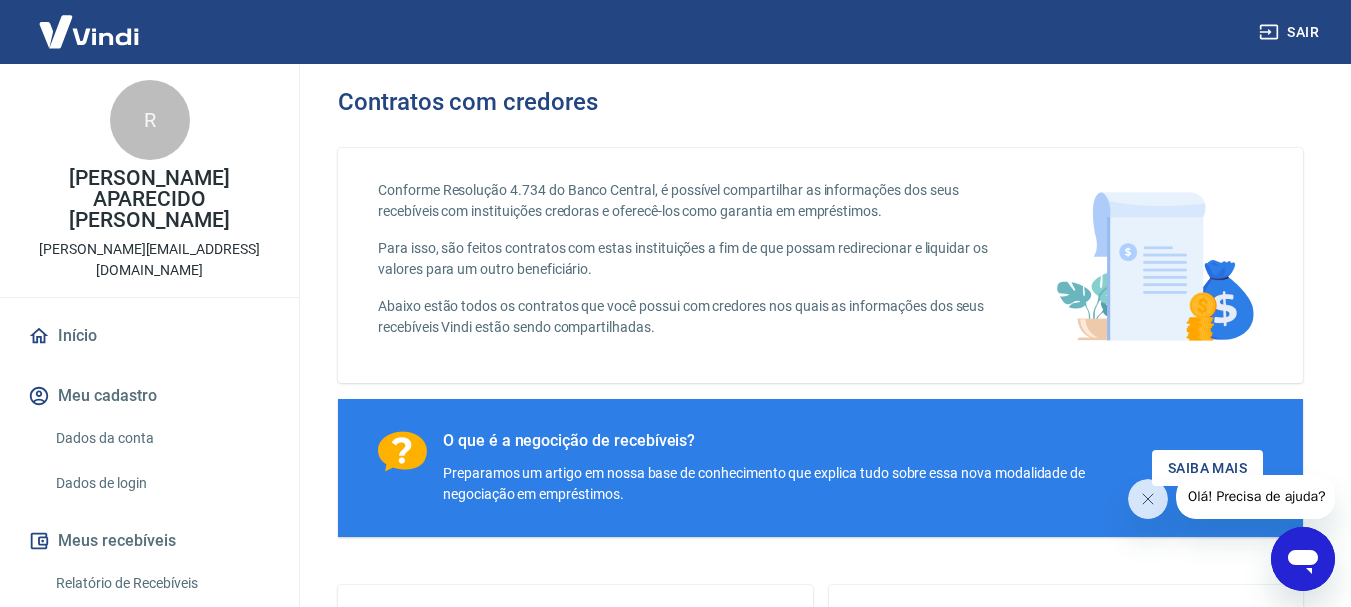 click on "Início" at bounding box center (149, 336) 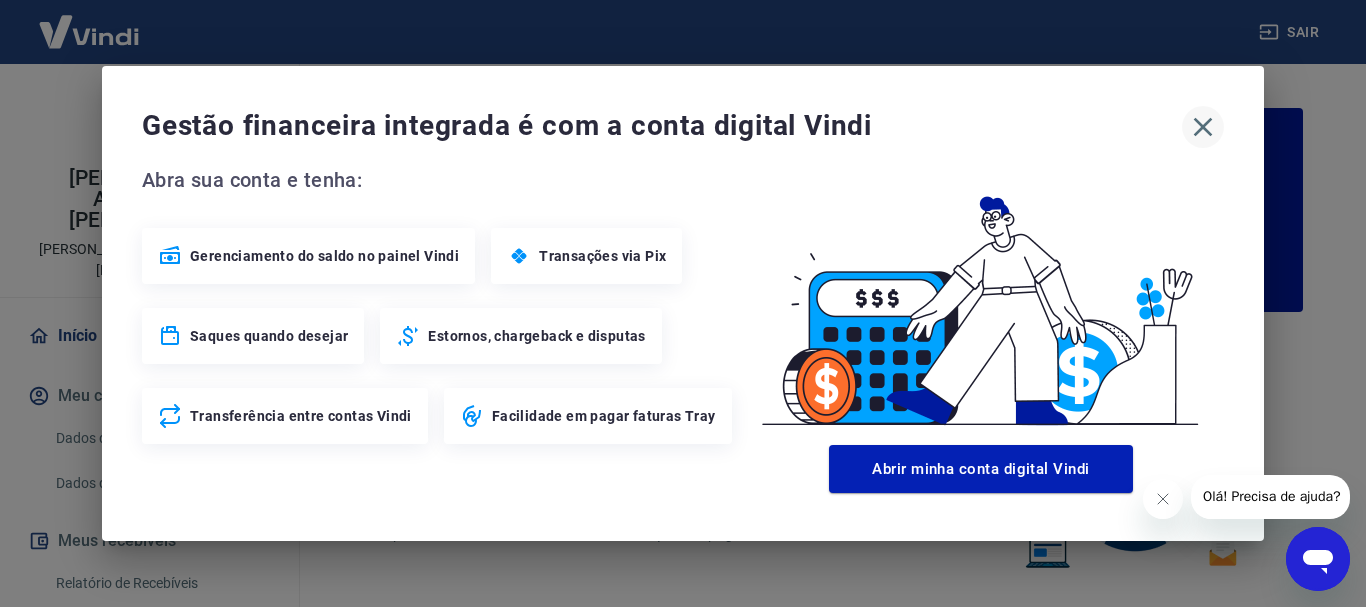 click 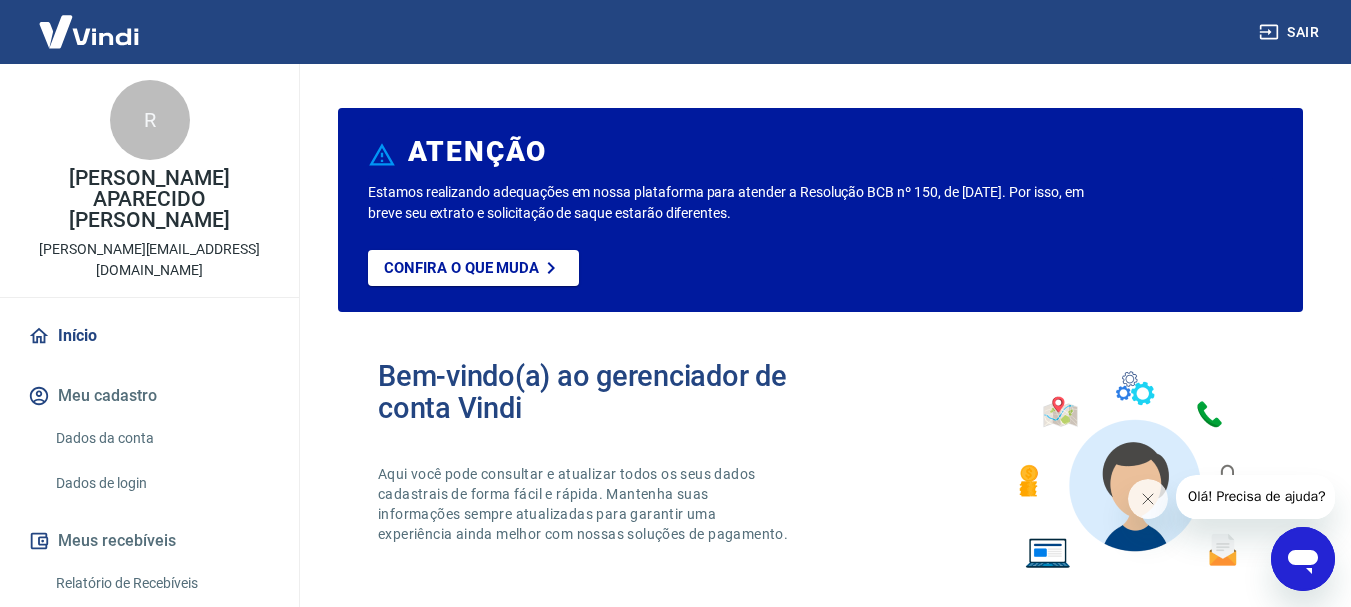 click at bounding box center [89, 31] 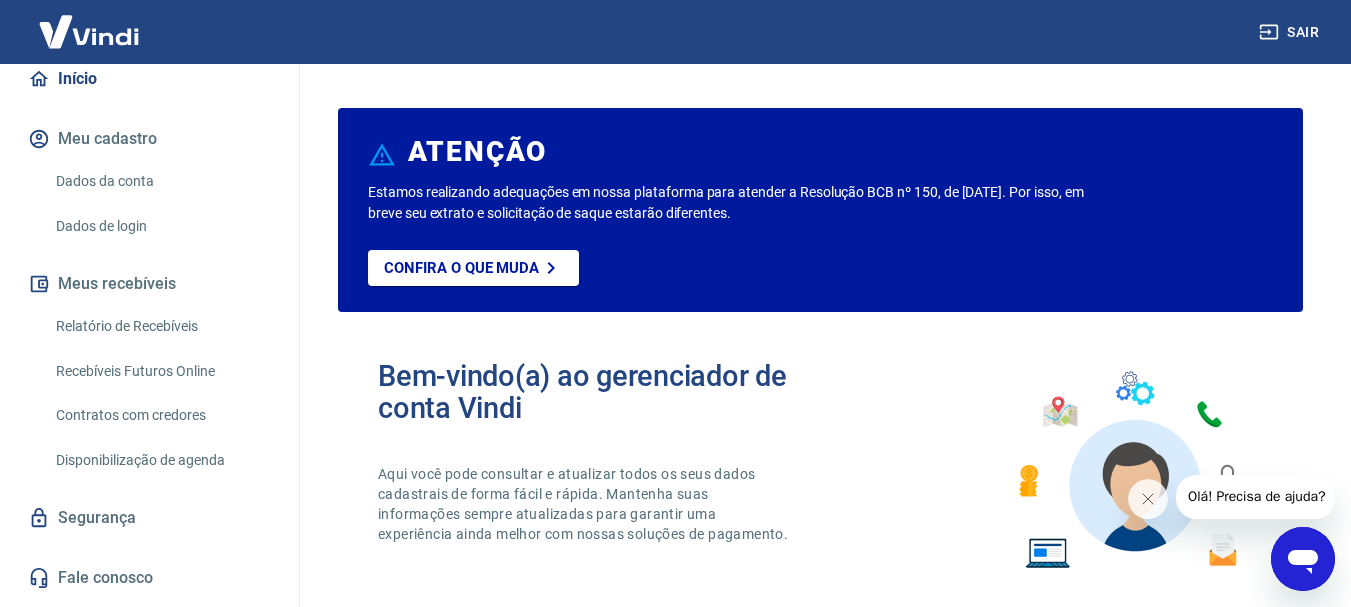scroll, scrollTop: 0, scrollLeft: 0, axis: both 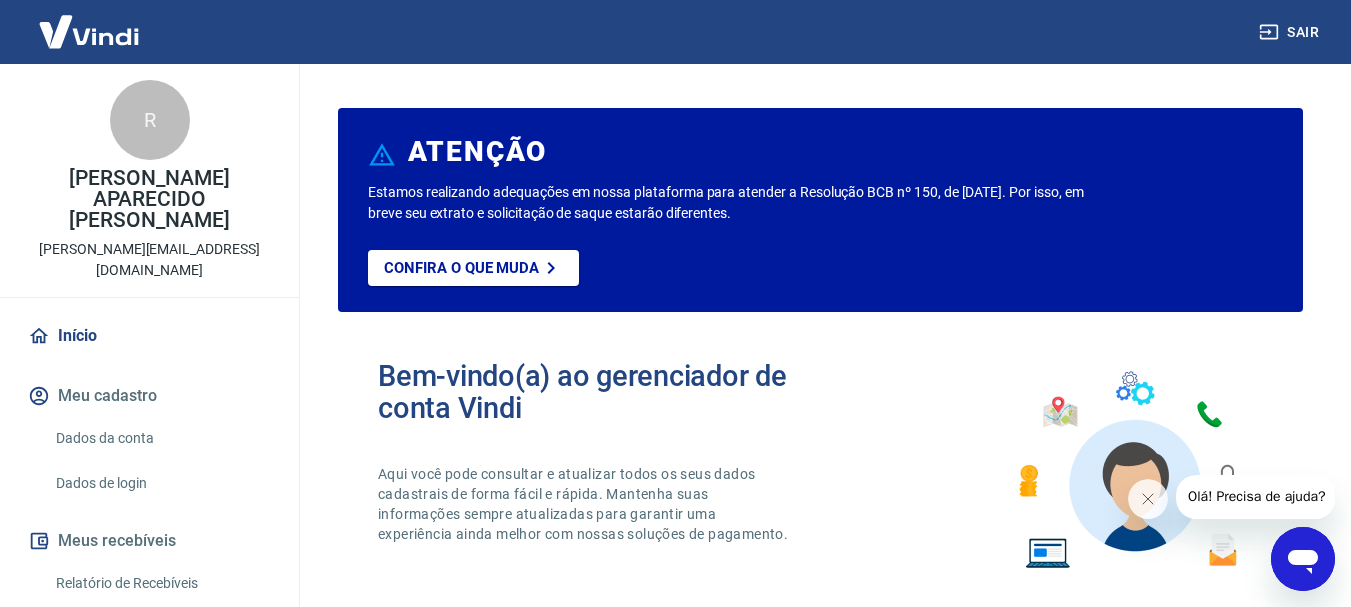 click on "Dados da conta" at bounding box center (161, 438) 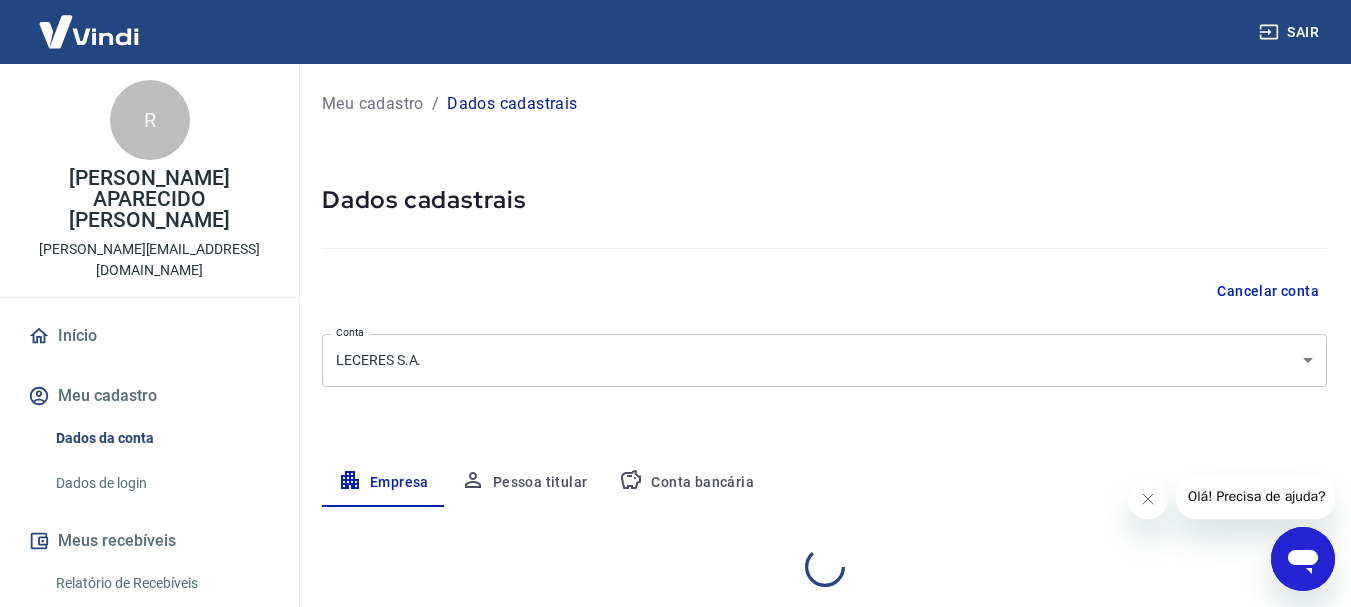 select on "RS" 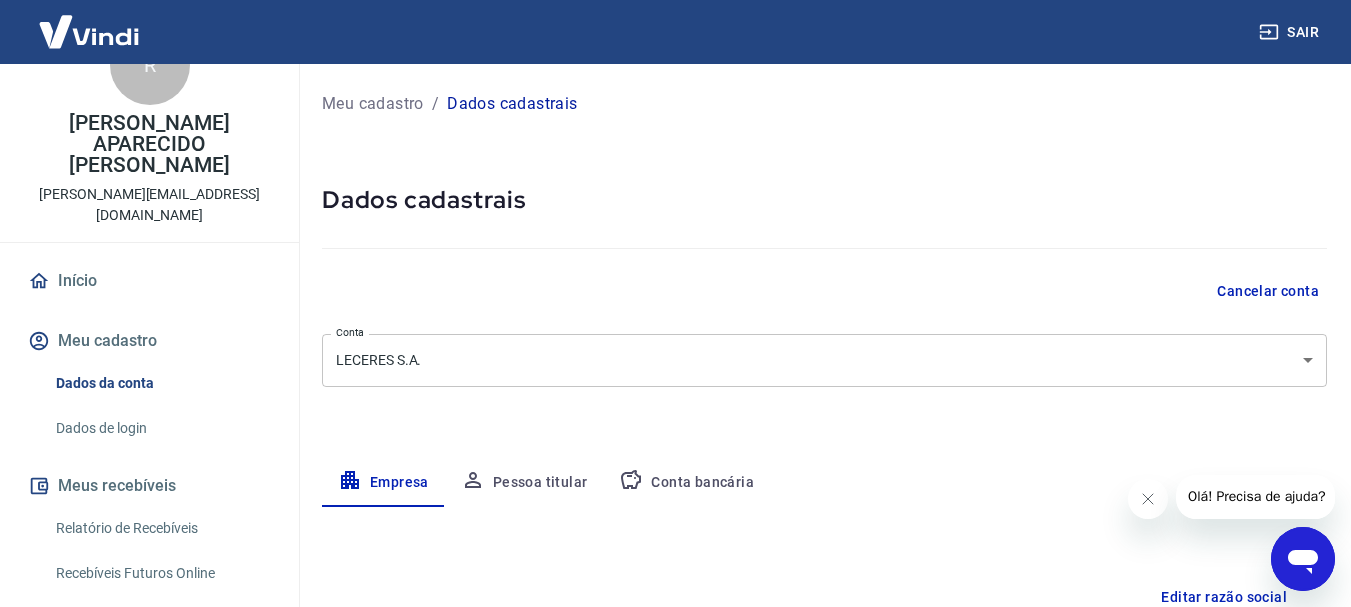 scroll, scrollTop: 200, scrollLeft: 0, axis: vertical 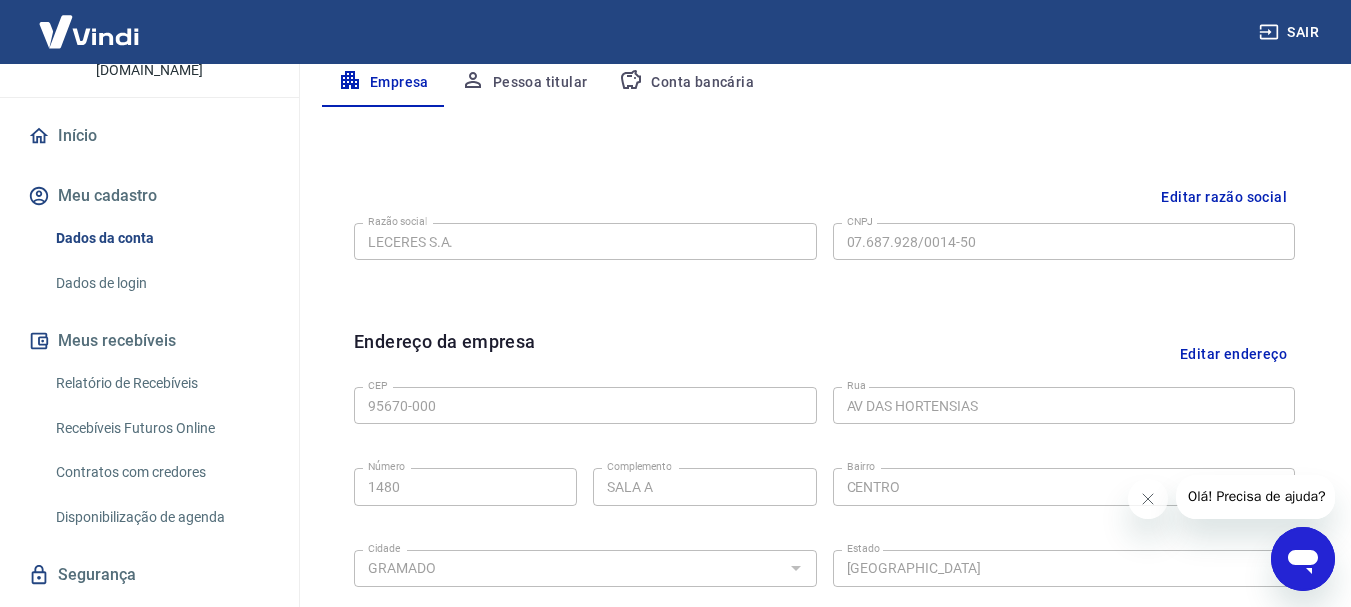 click on "Meus recebíveis" at bounding box center [149, 341] 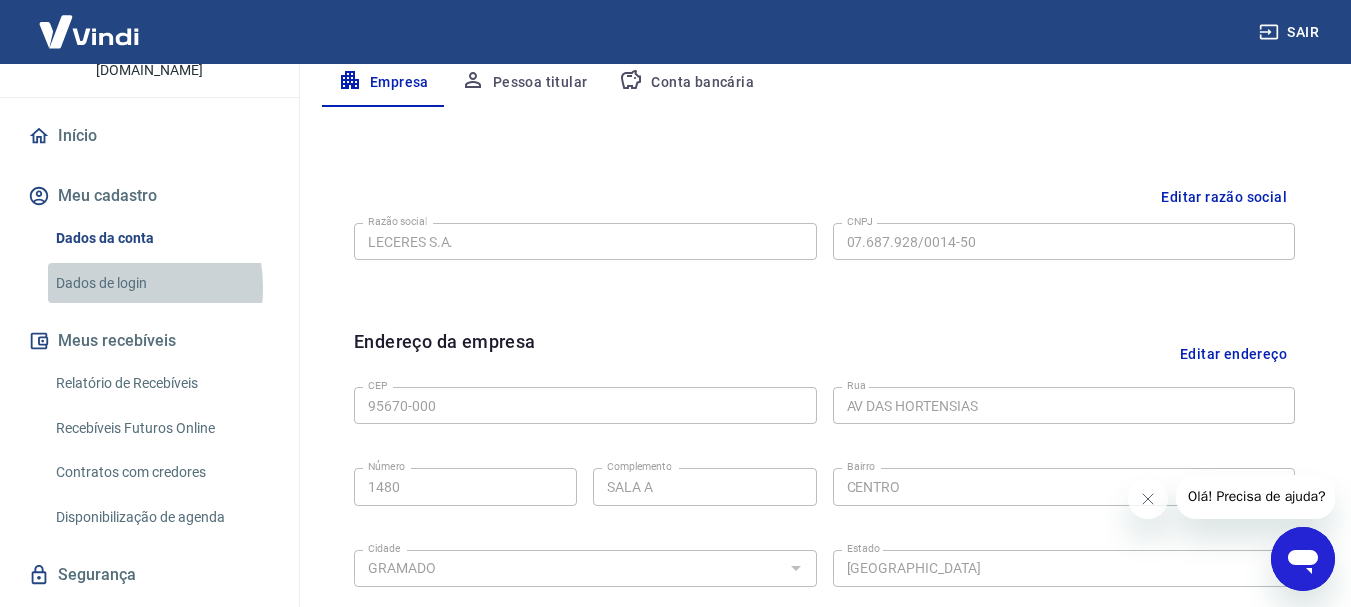 click on "Dados de login" at bounding box center (161, 283) 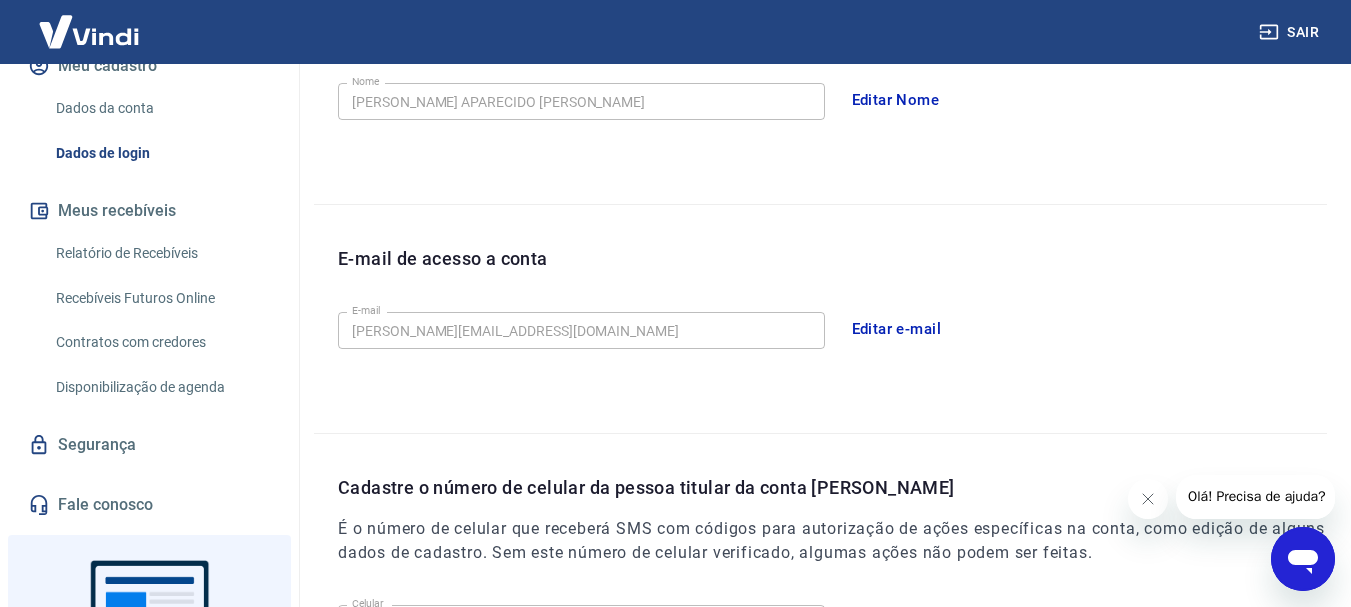 scroll, scrollTop: 450, scrollLeft: 0, axis: vertical 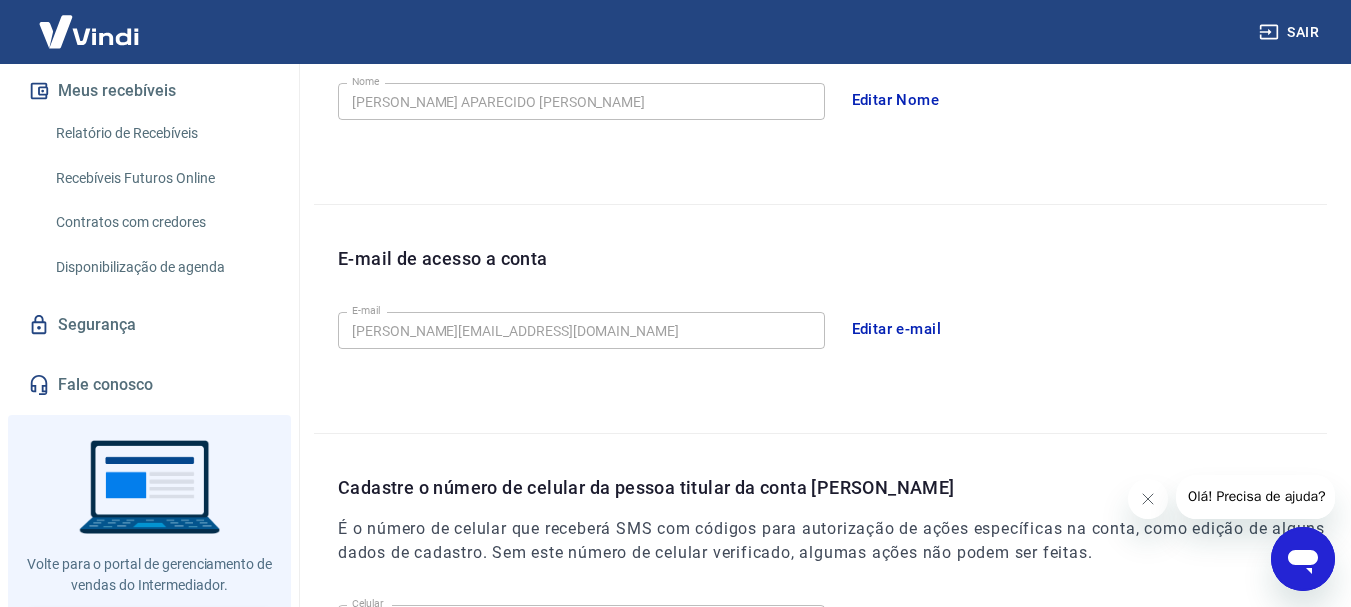 click on "Voltar para  Intermediador" at bounding box center (150, 630) 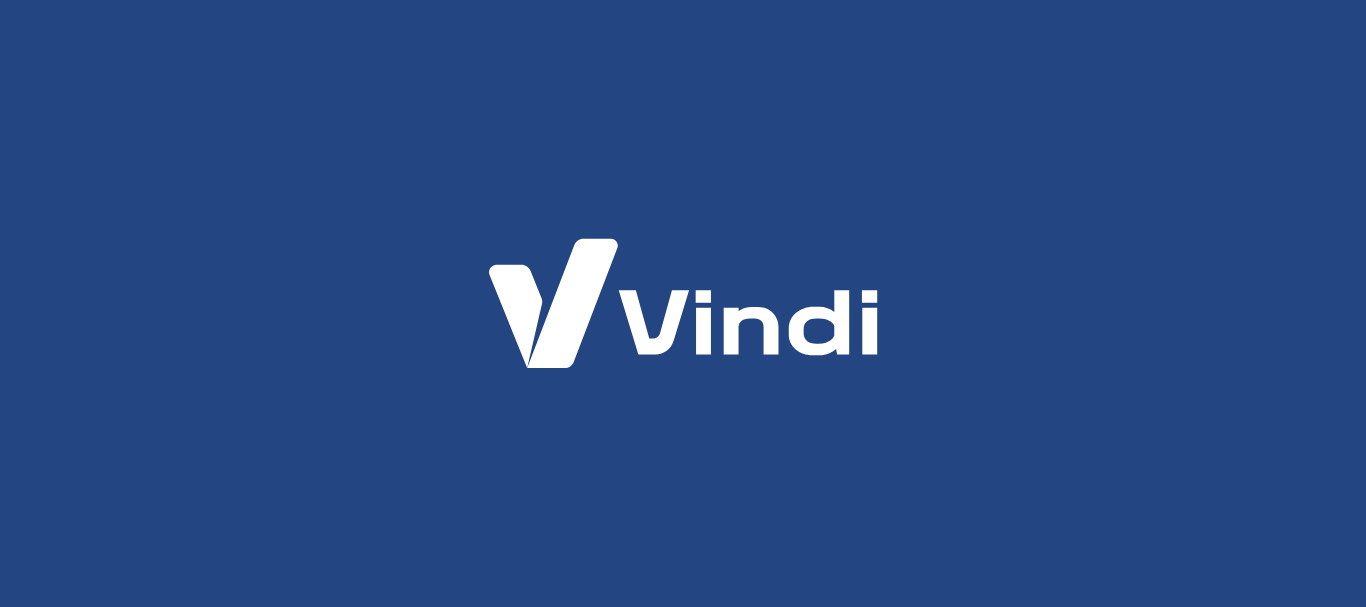 scroll, scrollTop: 0, scrollLeft: 0, axis: both 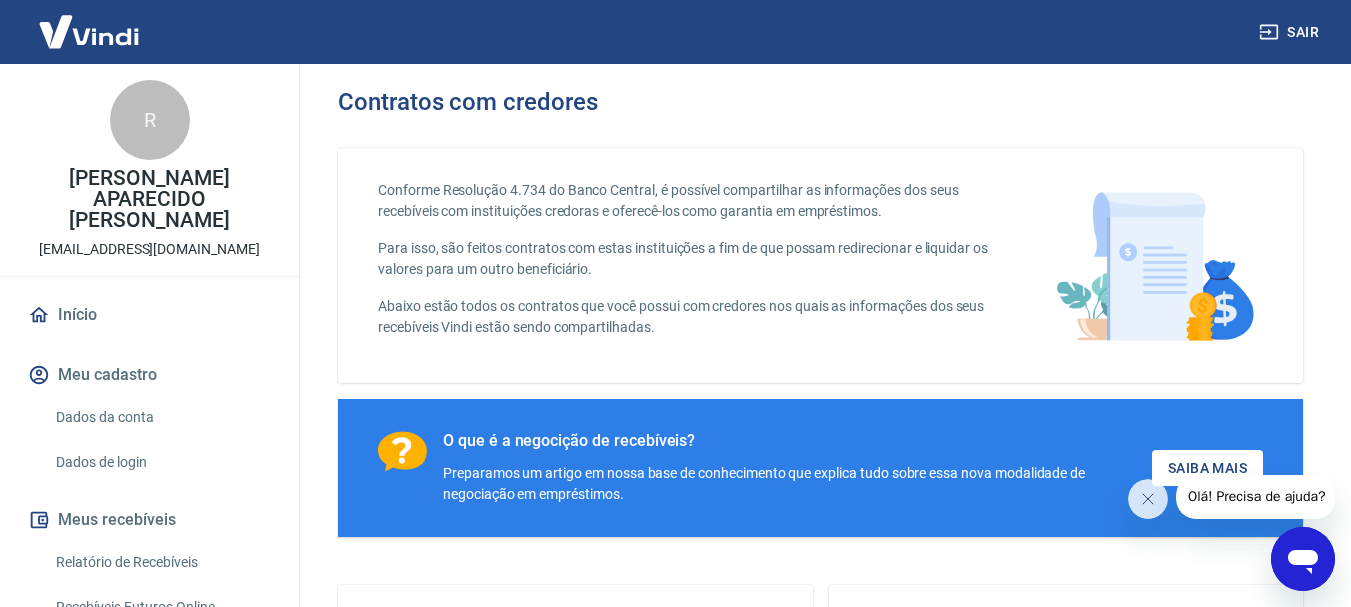click on "Dados de login" at bounding box center (161, 462) 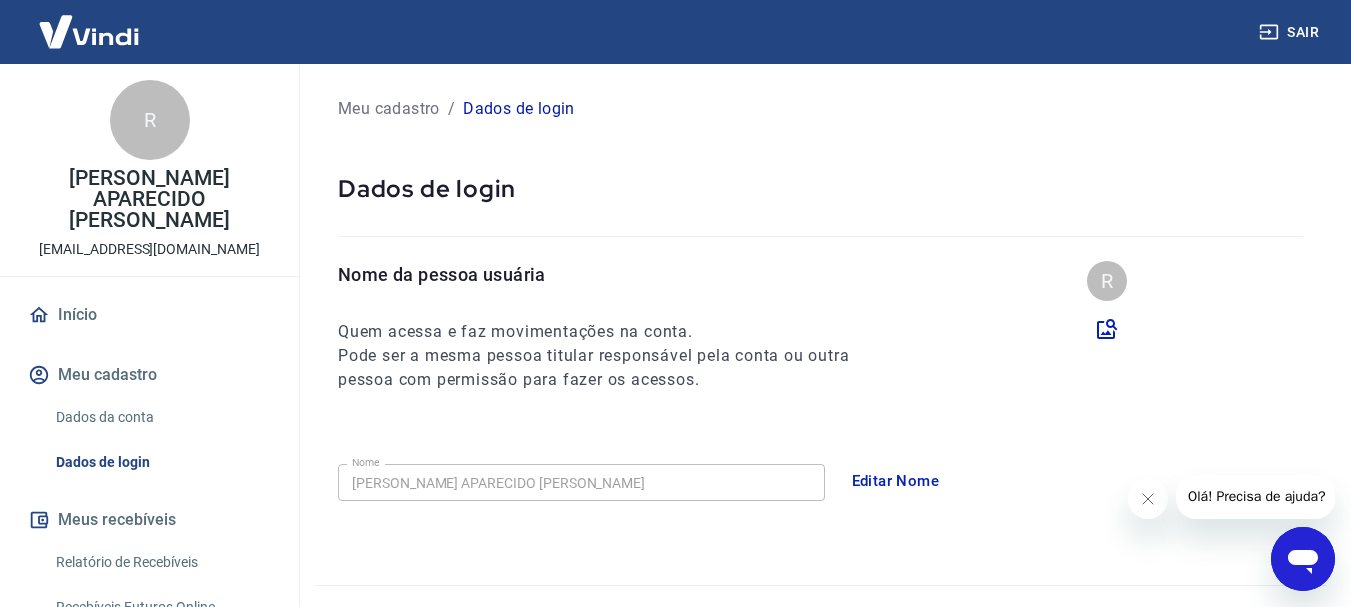 scroll, scrollTop: 0, scrollLeft: 0, axis: both 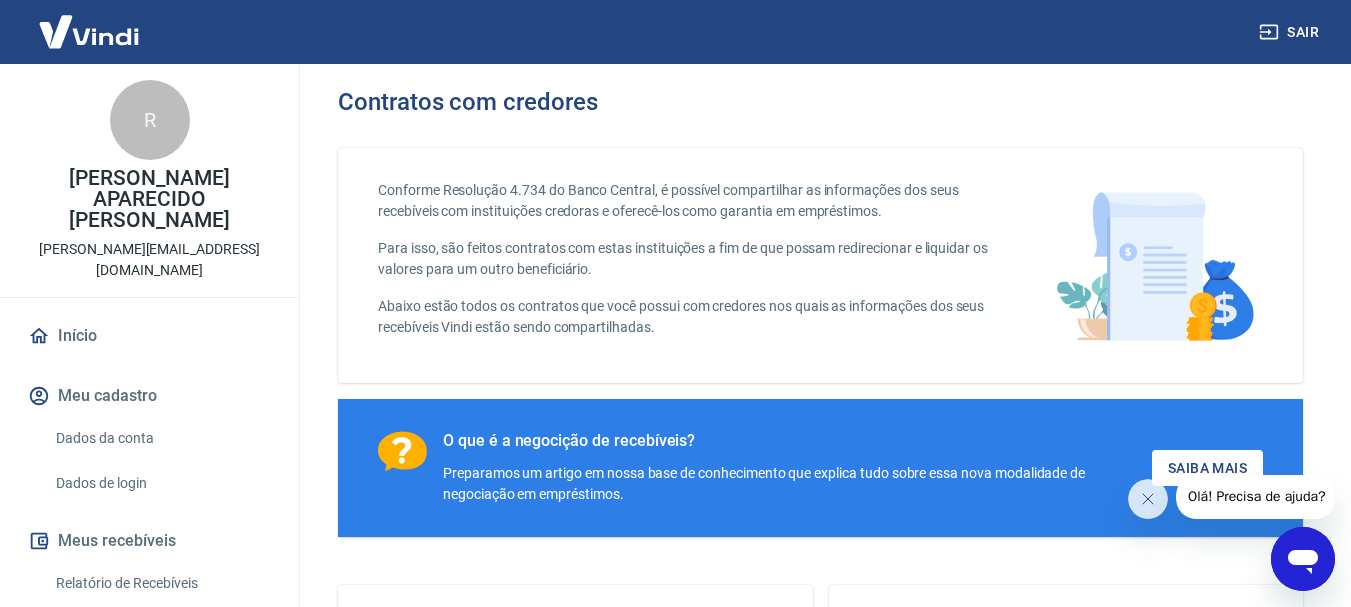 click on "Dados de login" at bounding box center (161, 483) 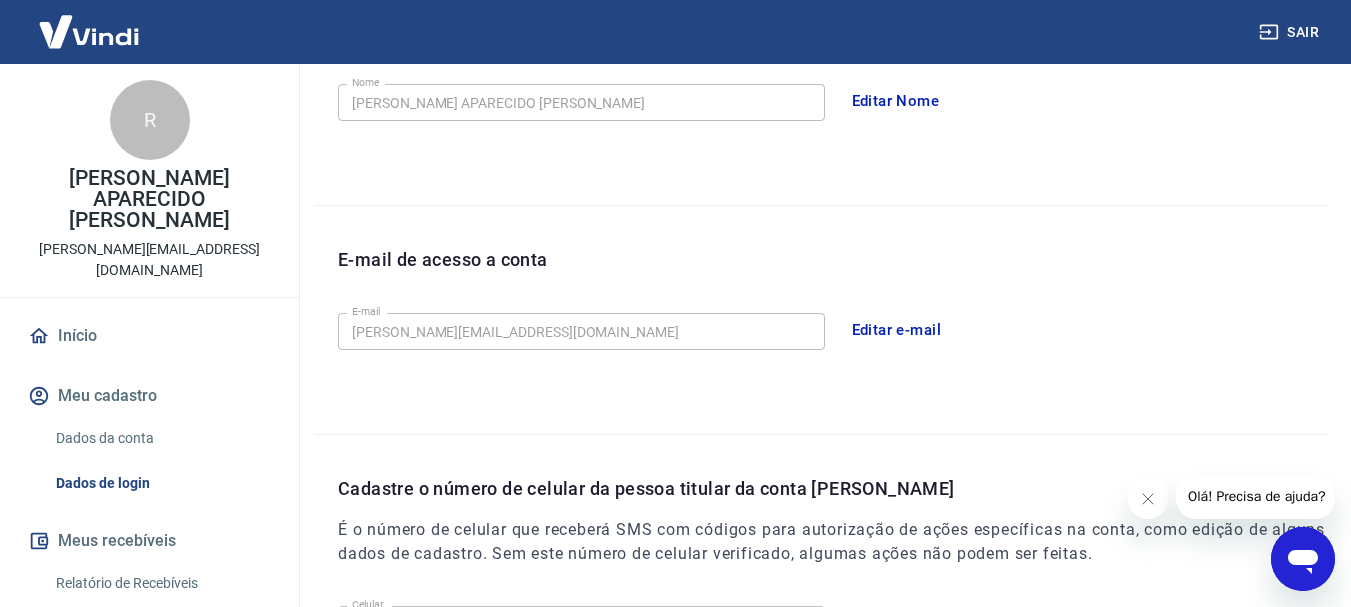 scroll, scrollTop: 400, scrollLeft: 0, axis: vertical 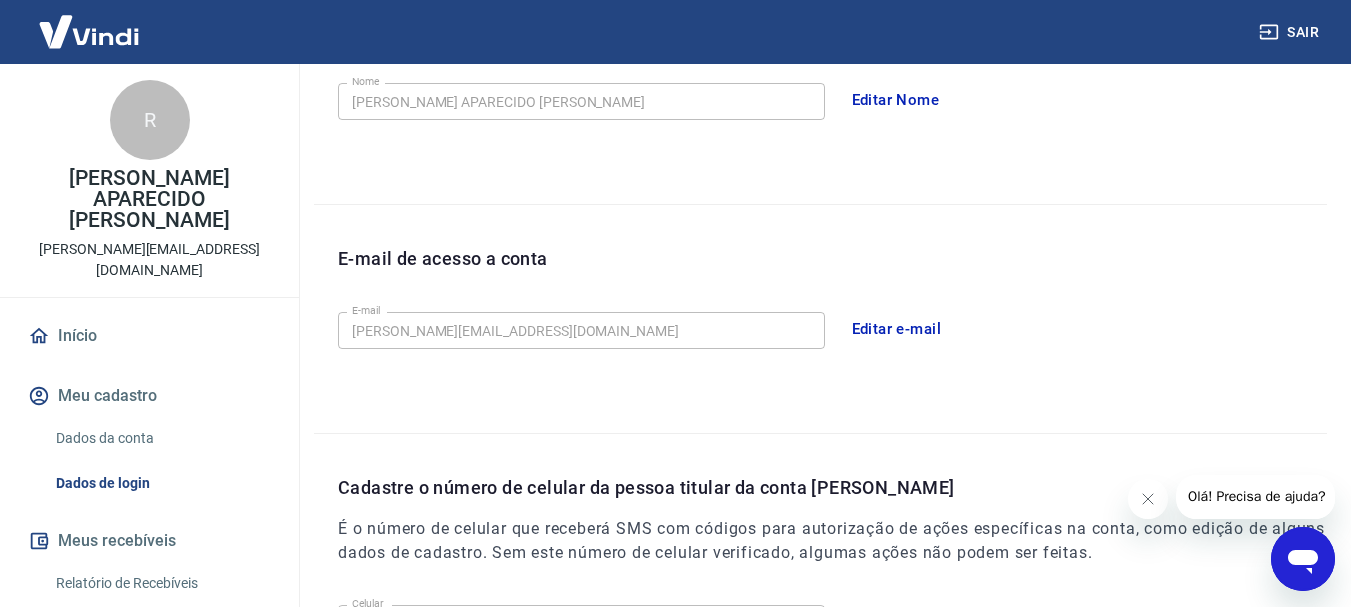 click on "Editar e-mail" at bounding box center (897, 329) 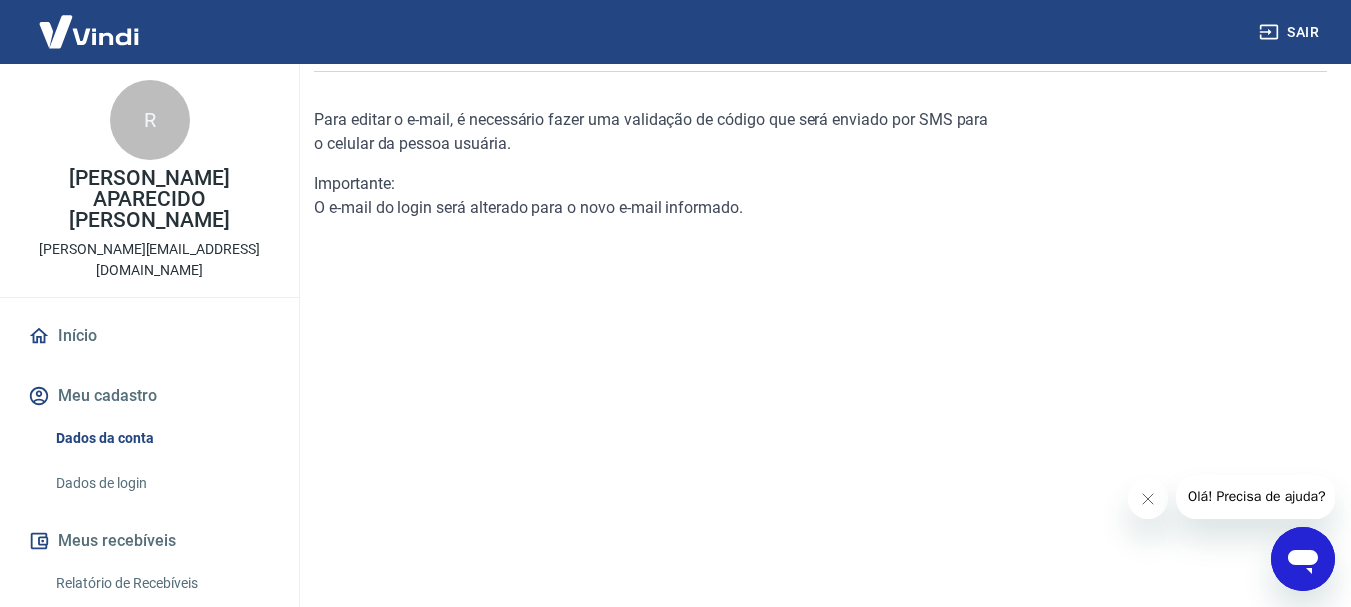 scroll, scrollTop: 0, scrollLeft: 0, axis: both 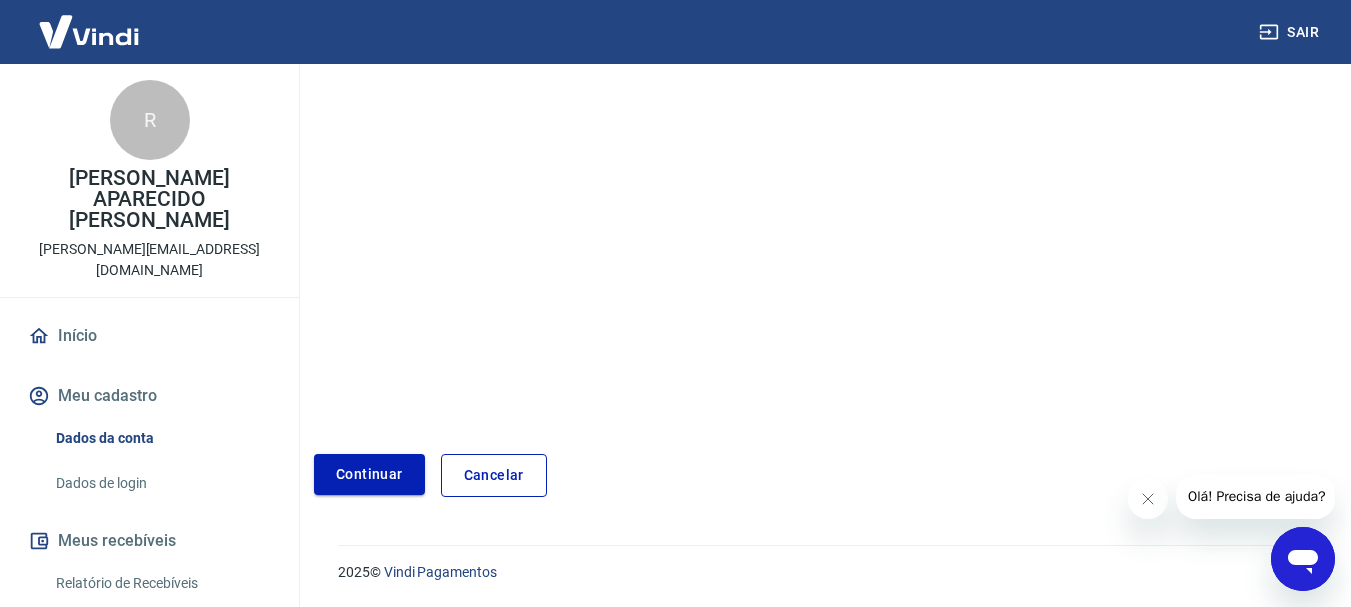 click on "Continuar" at bounding box center [369, 474] 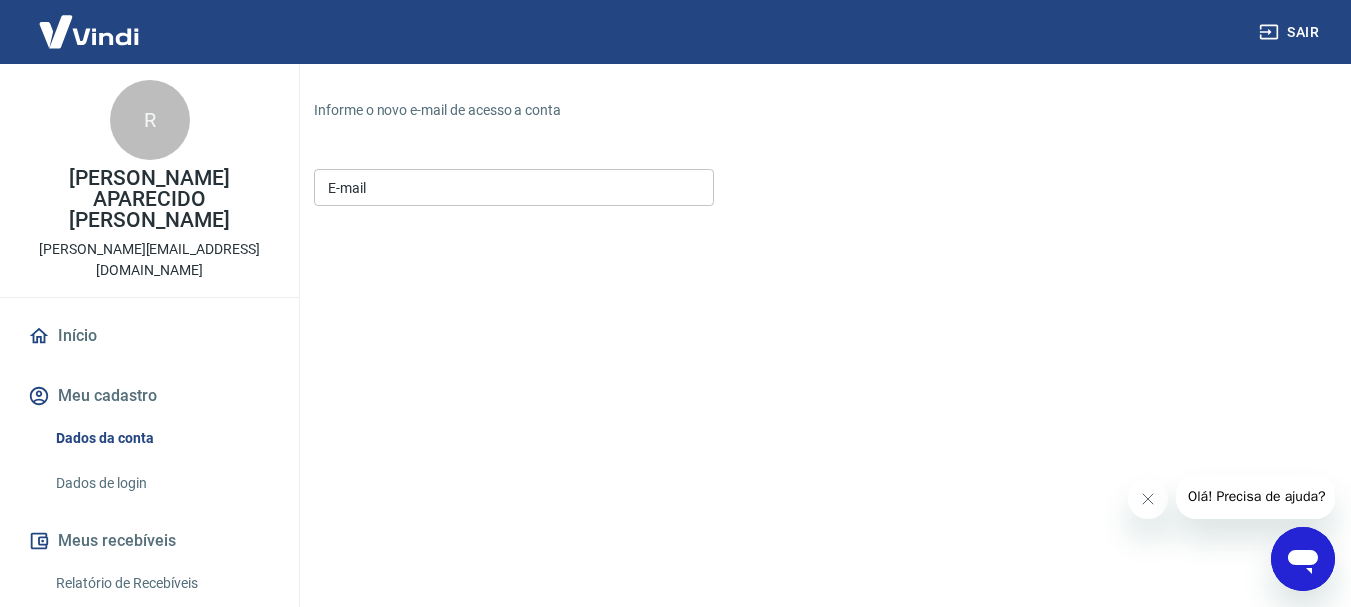 scroll, scrollTop: 0, scrollLeft: 0, axis: both 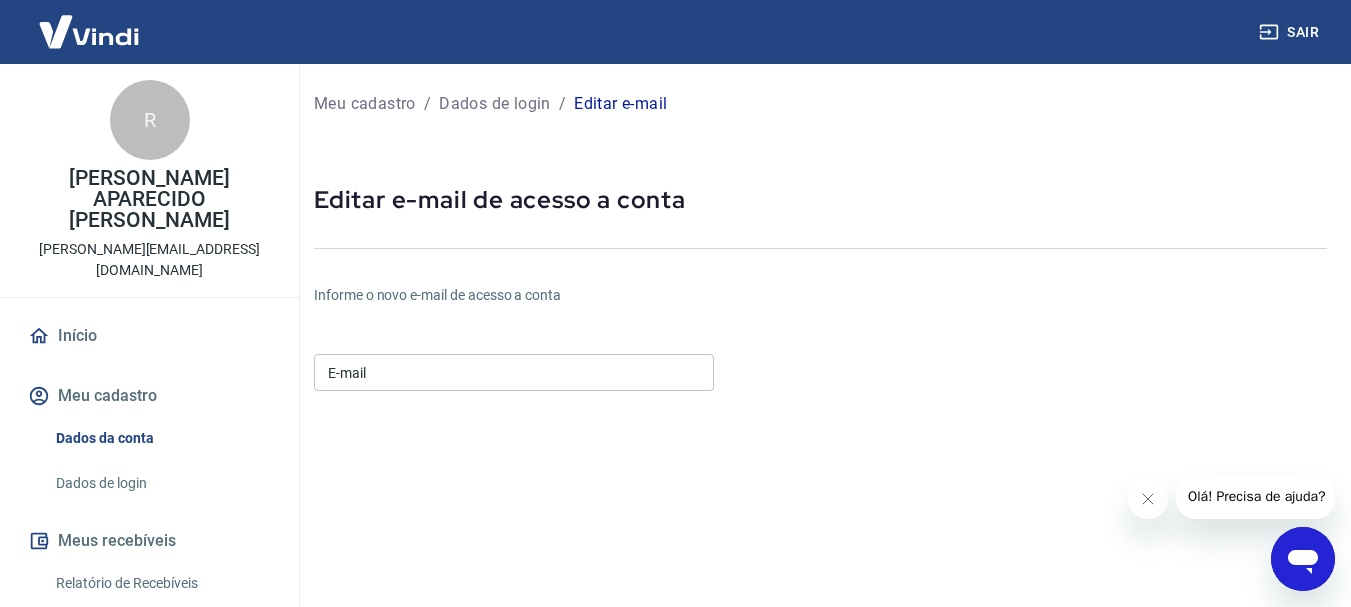click on "E-mail" at bounding box center [514, 372] 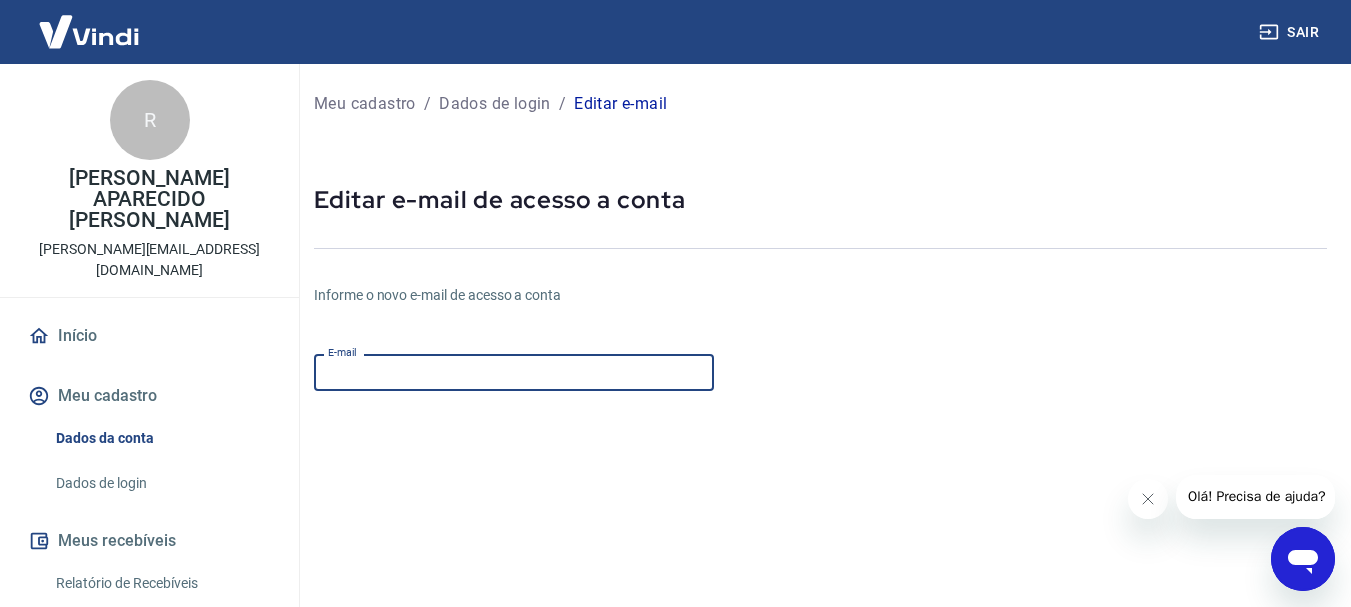 paste on "financeiro_amex@wishserrano.com" 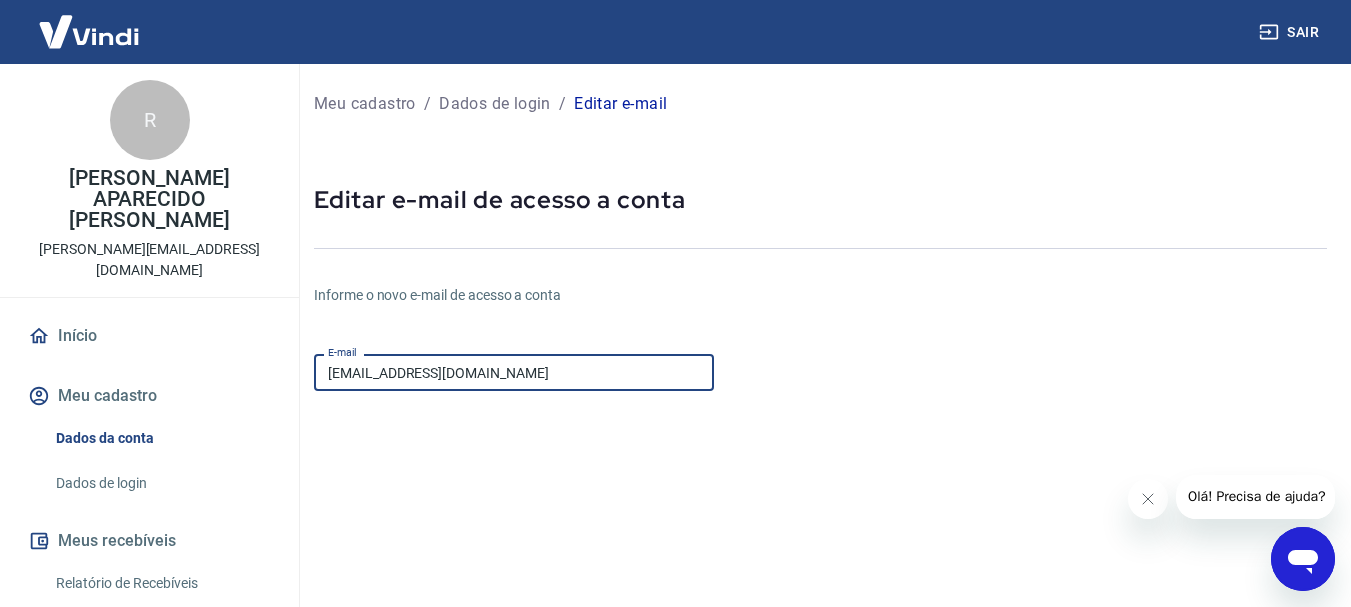type on "financeiro_amex@wishserrano.com" 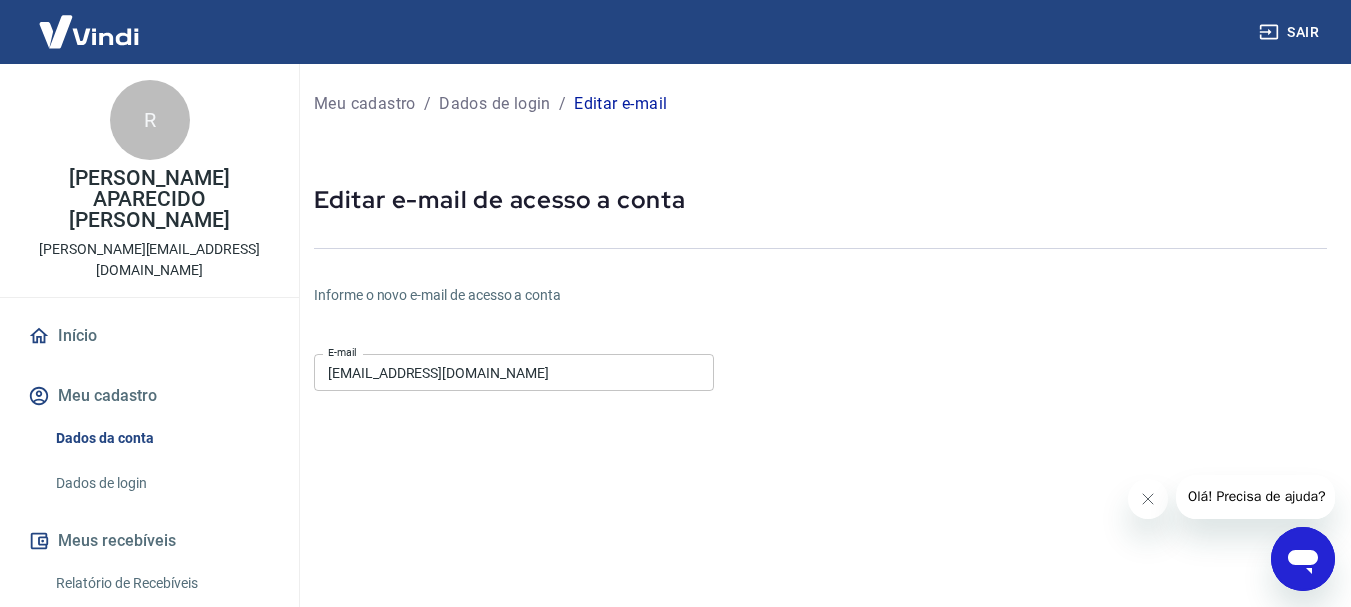 click on "Informe o novo e-mail de acesso a conta" at bounding box center [651, 295] 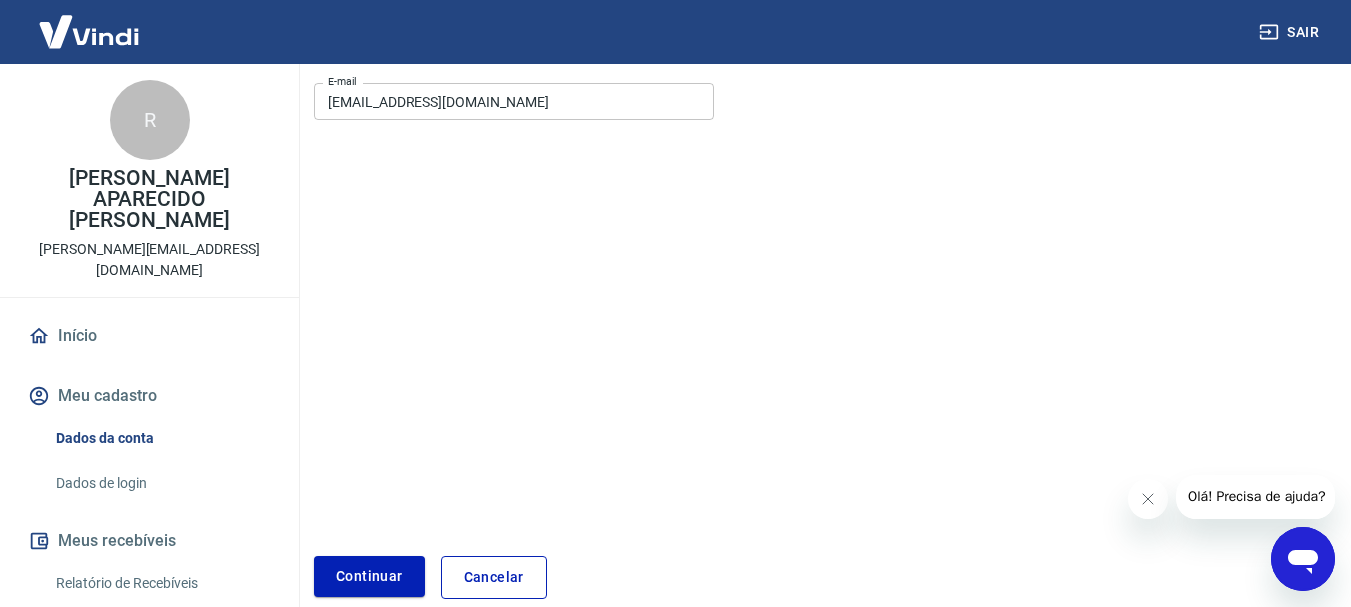 scroll, scrollTop: 300, scrollLeft: 0, axis: vertical 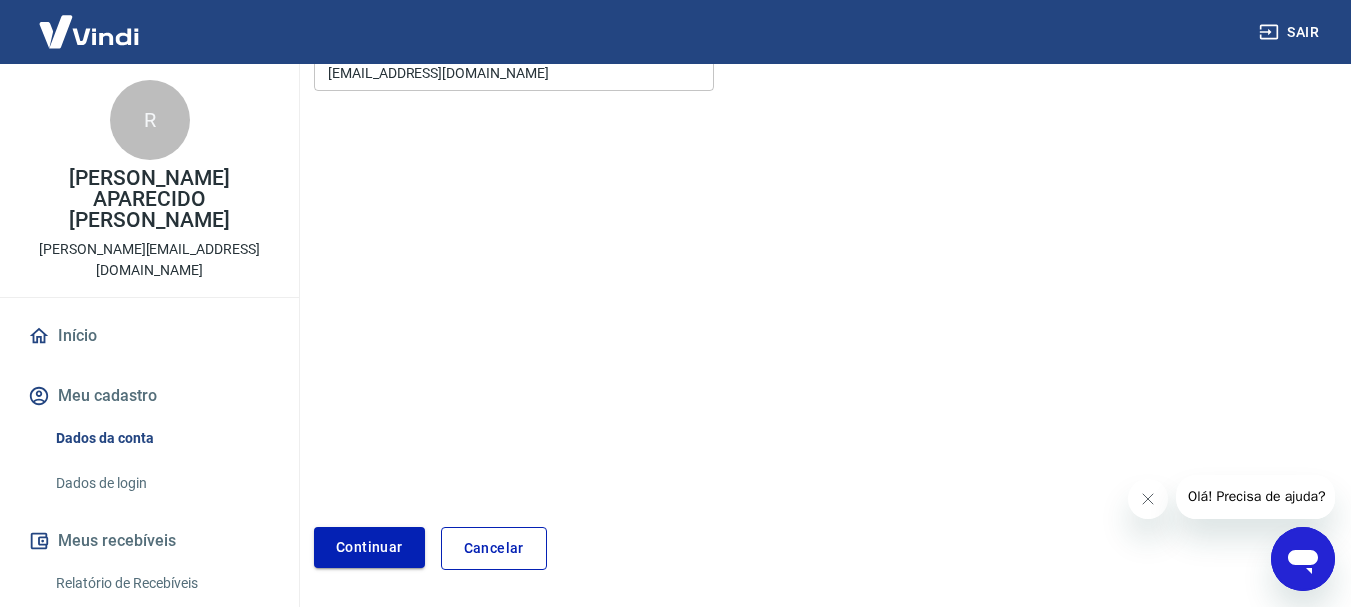 click on "Continuar" at bounding box center [369, 547] 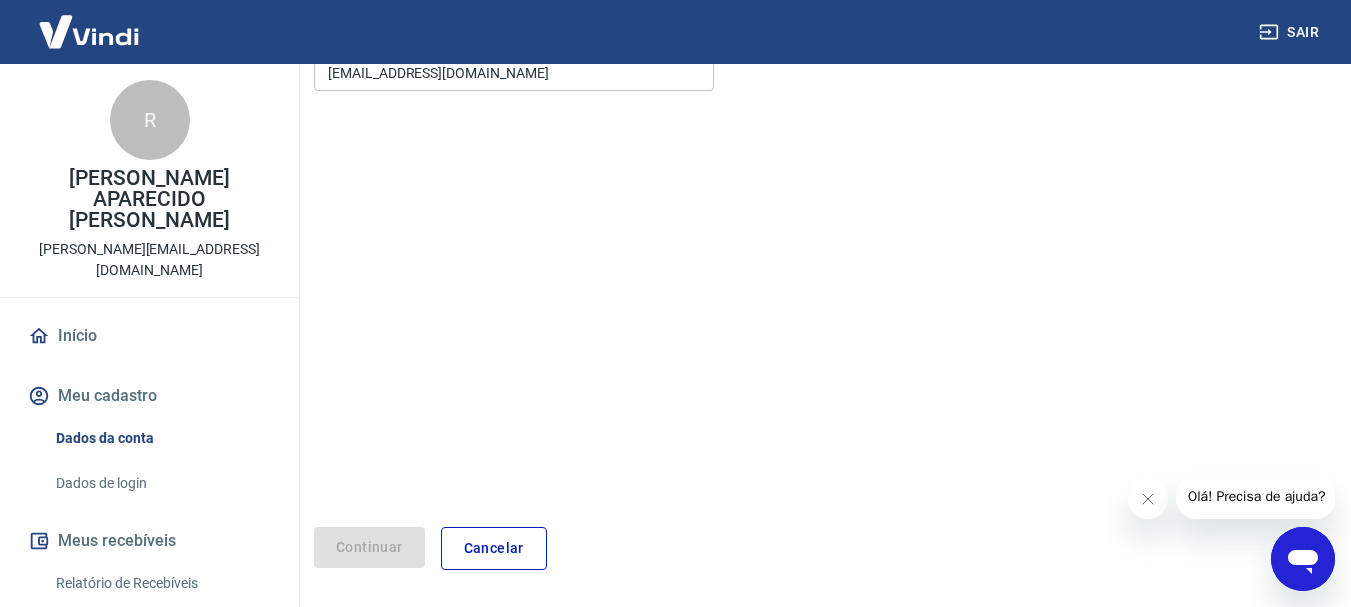 scroll, scrollTop: 242, scrollLeft: 0, axis: vertical 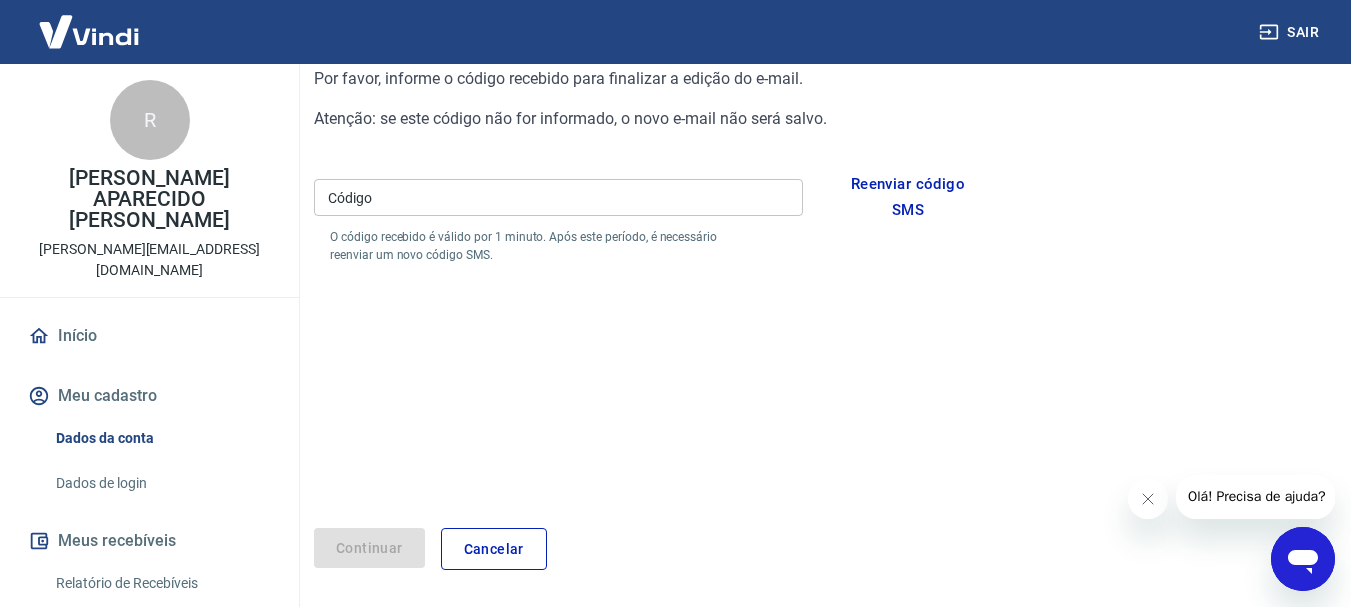 click on "Código" at bounding box center [558, 197] 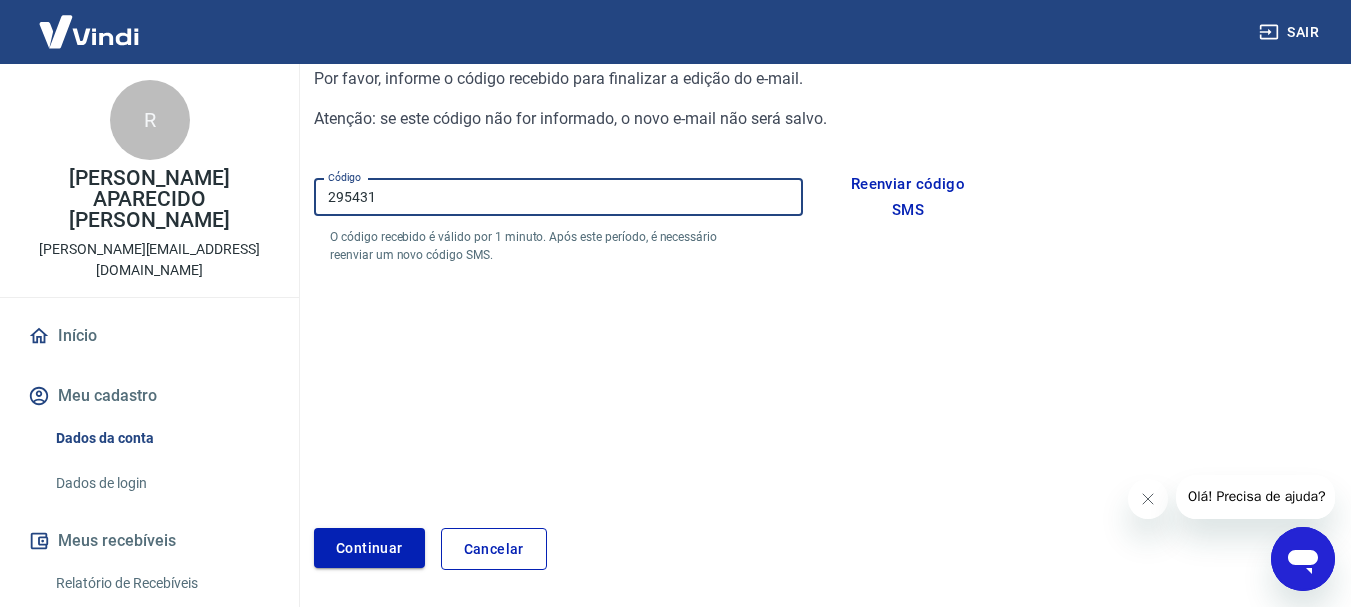 type on "295431" 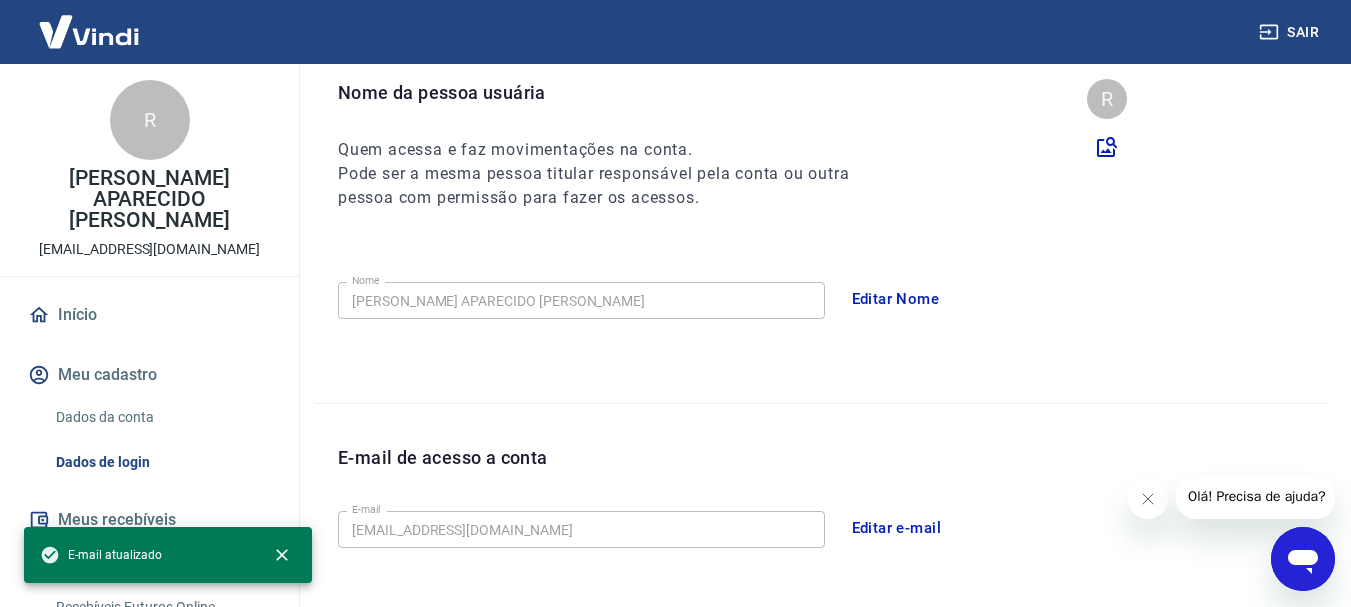 scroll, scrollTop: 185, scrollLeft: 0, axis: vertical 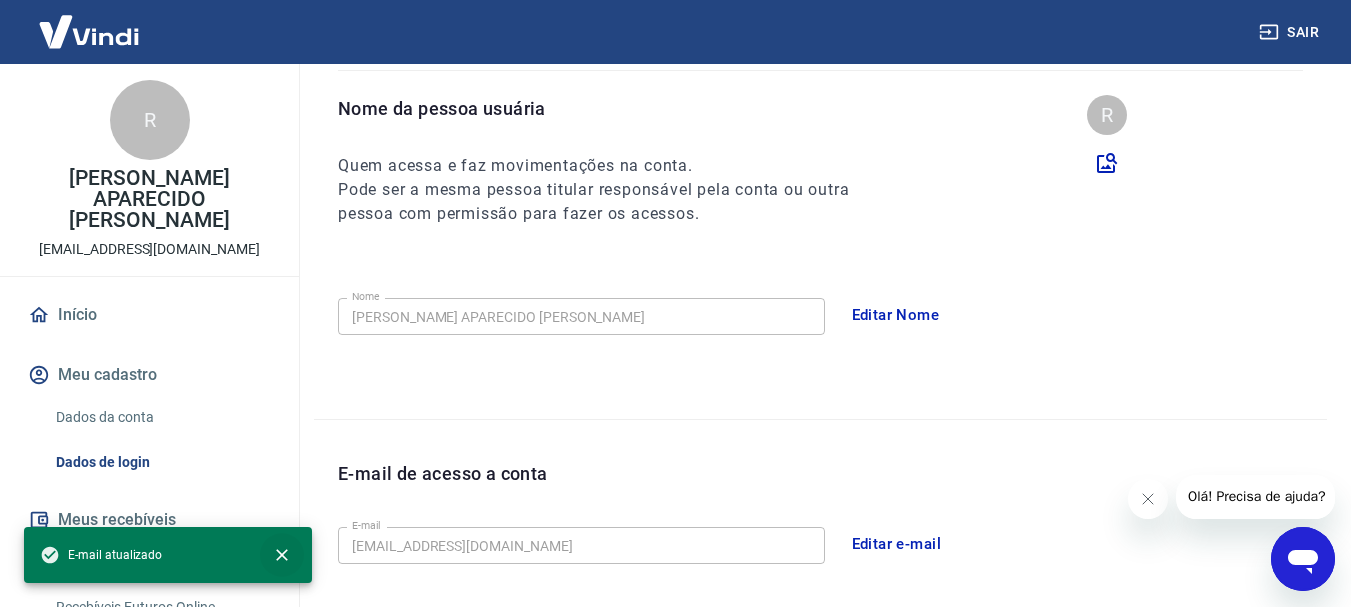 click 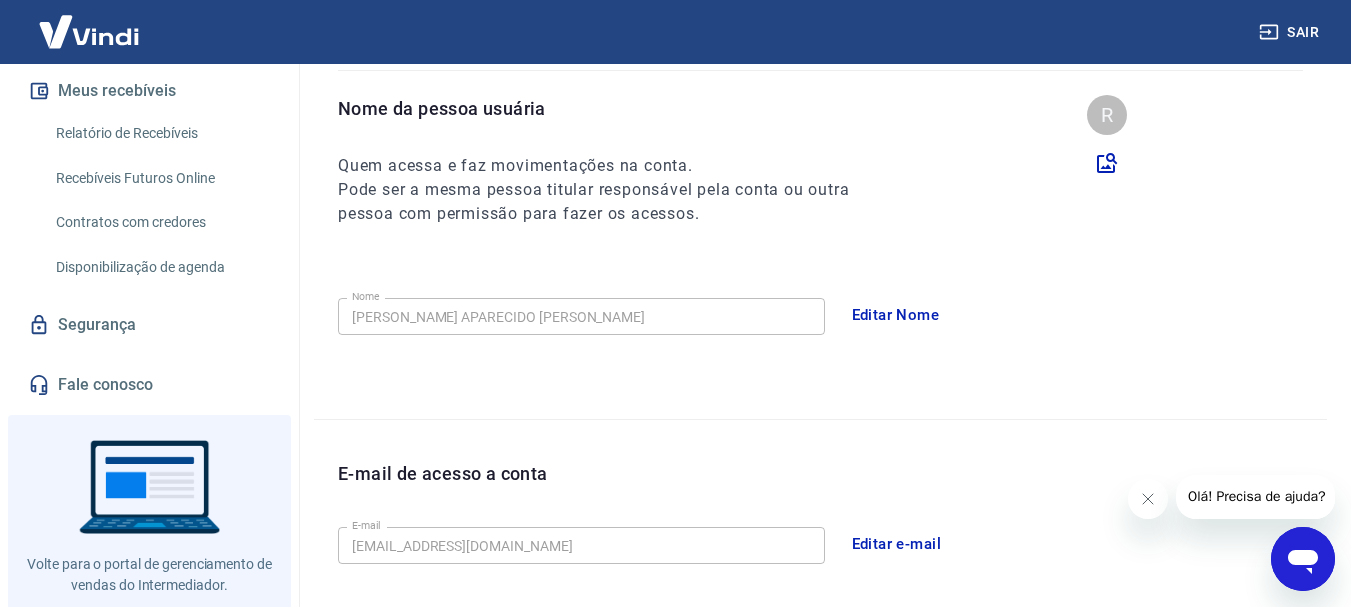 scroll, scrollTop: 450, scrollLeft: 0, axis: vertical 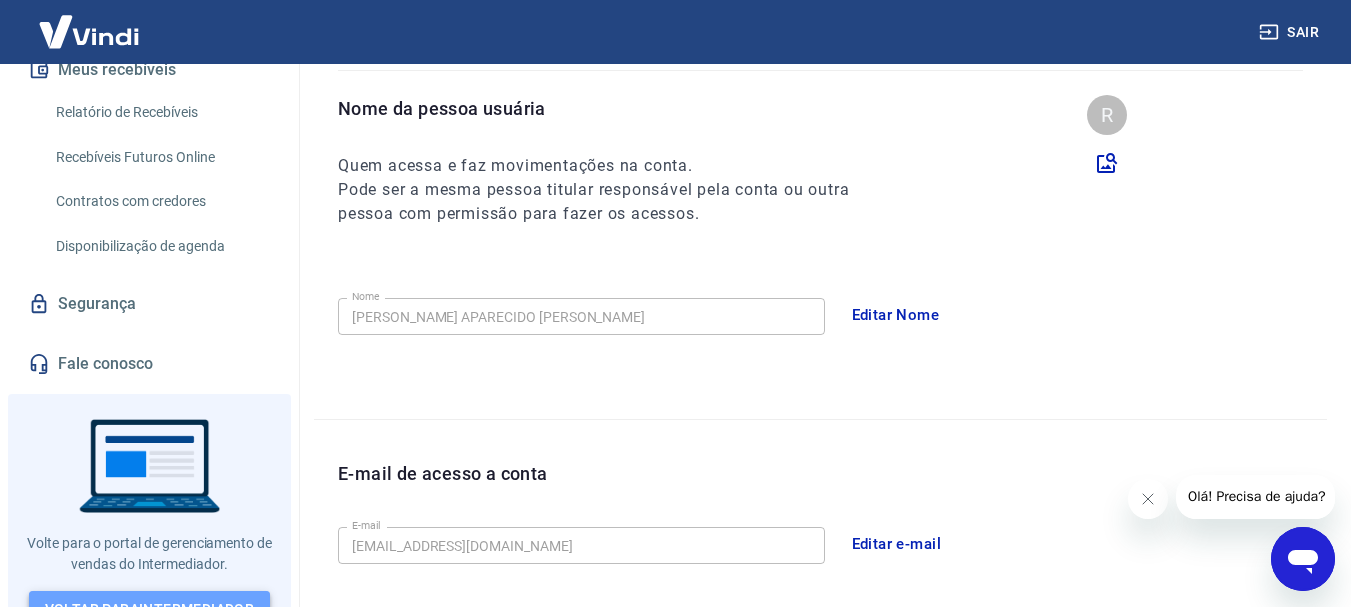 click on "Voltar para  Intermediador" at bounding box center [150, 609] 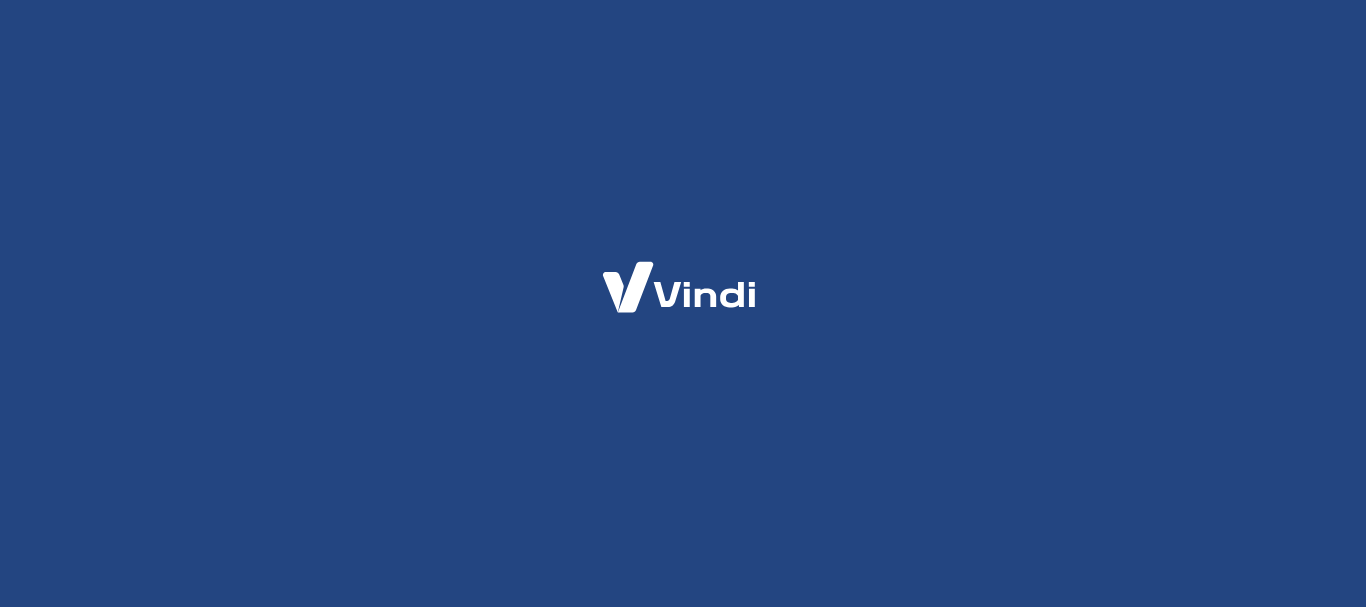 scroll, scrollTop: 0, scrollLeft: 0, axis: both 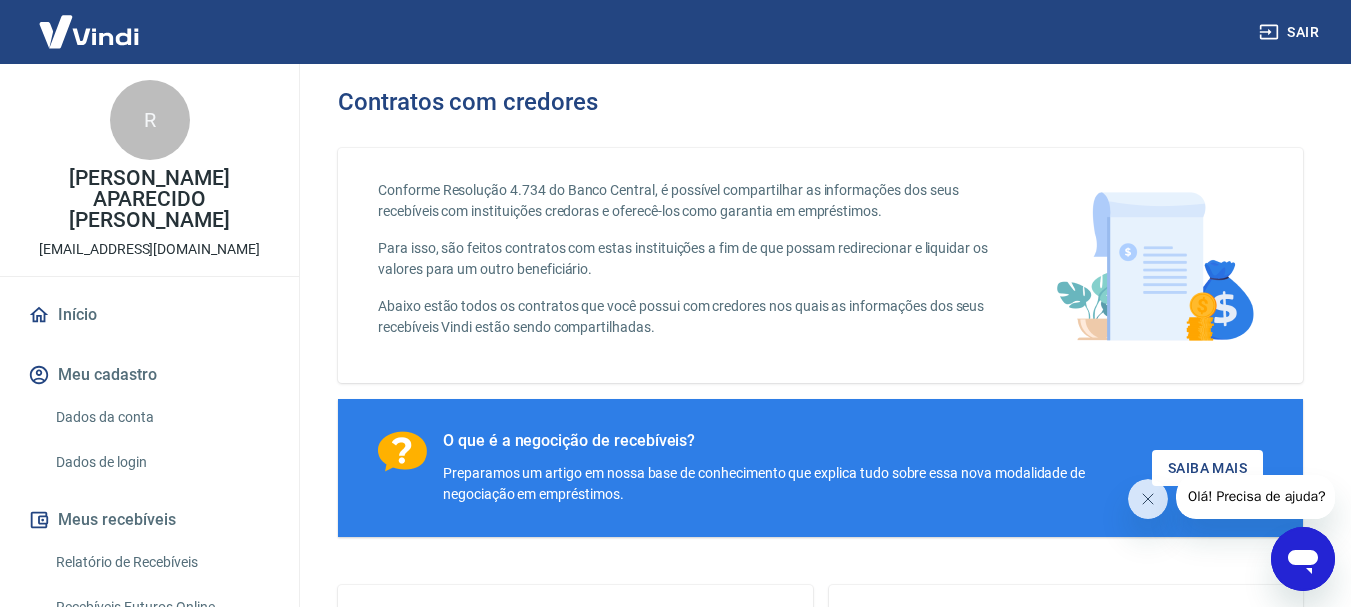click on "Dados de login" at bounding box center [161, 462] 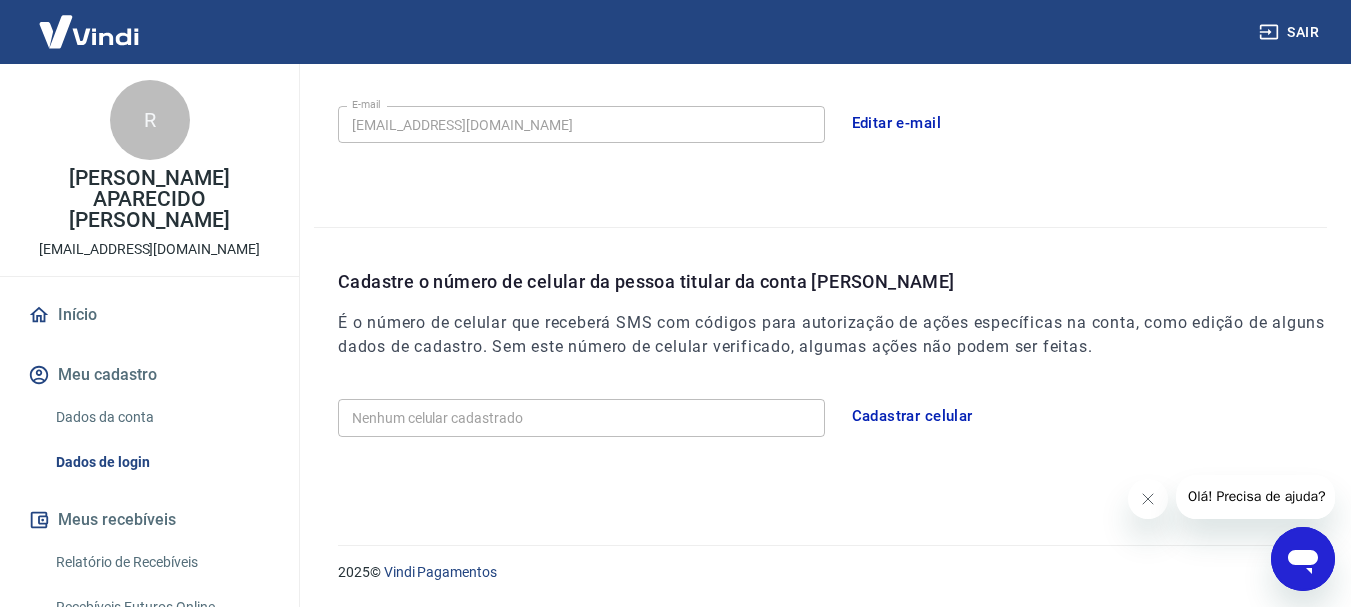scroll, scrollTop: 506, scrollLeft: 0, axis: vertical 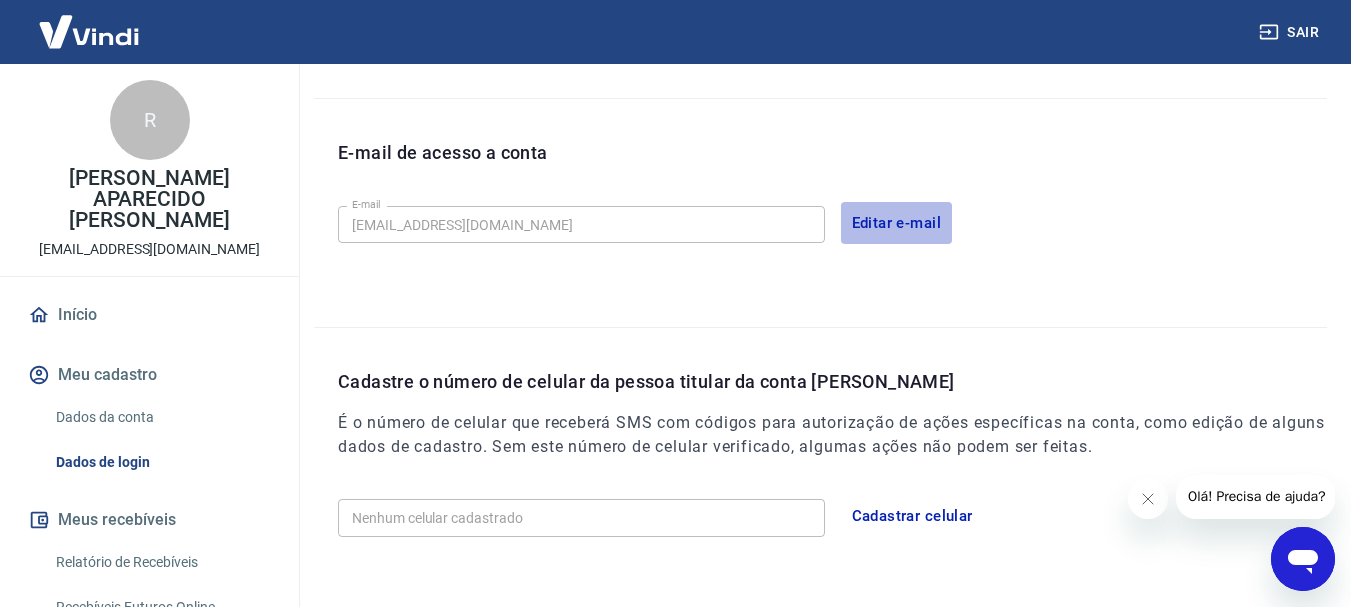click on "Editar e-mail" at bounding box center [897, 223] 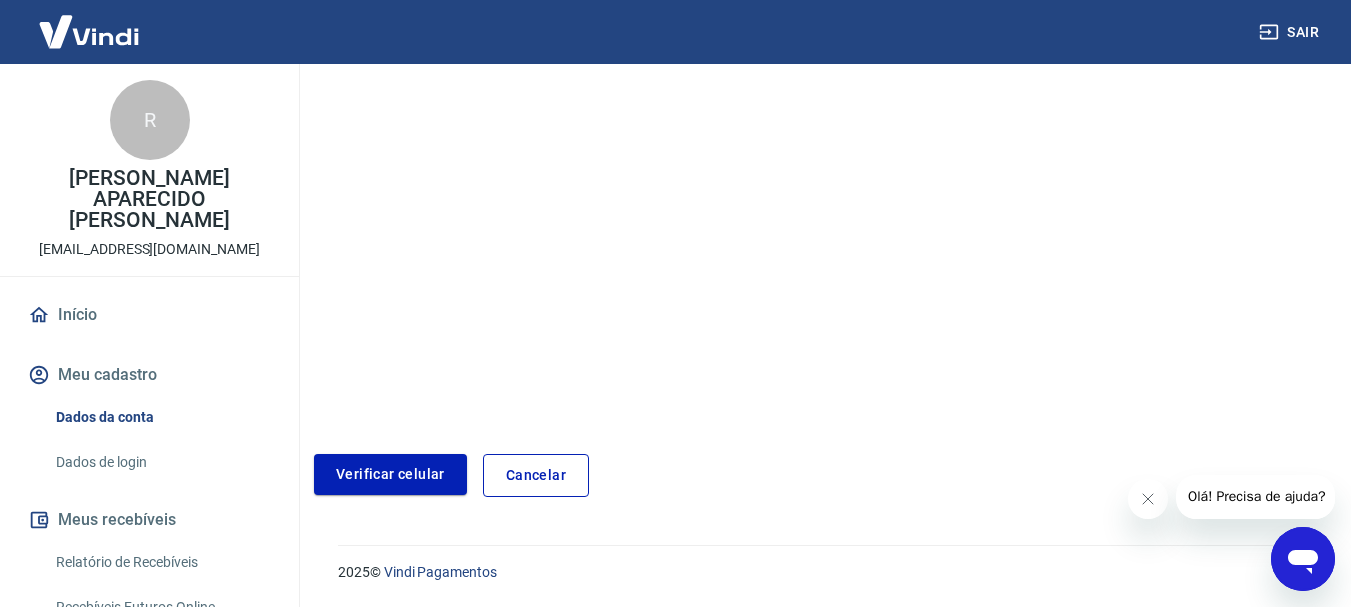 click on "Cancelar" at bounding box center (536, 475) 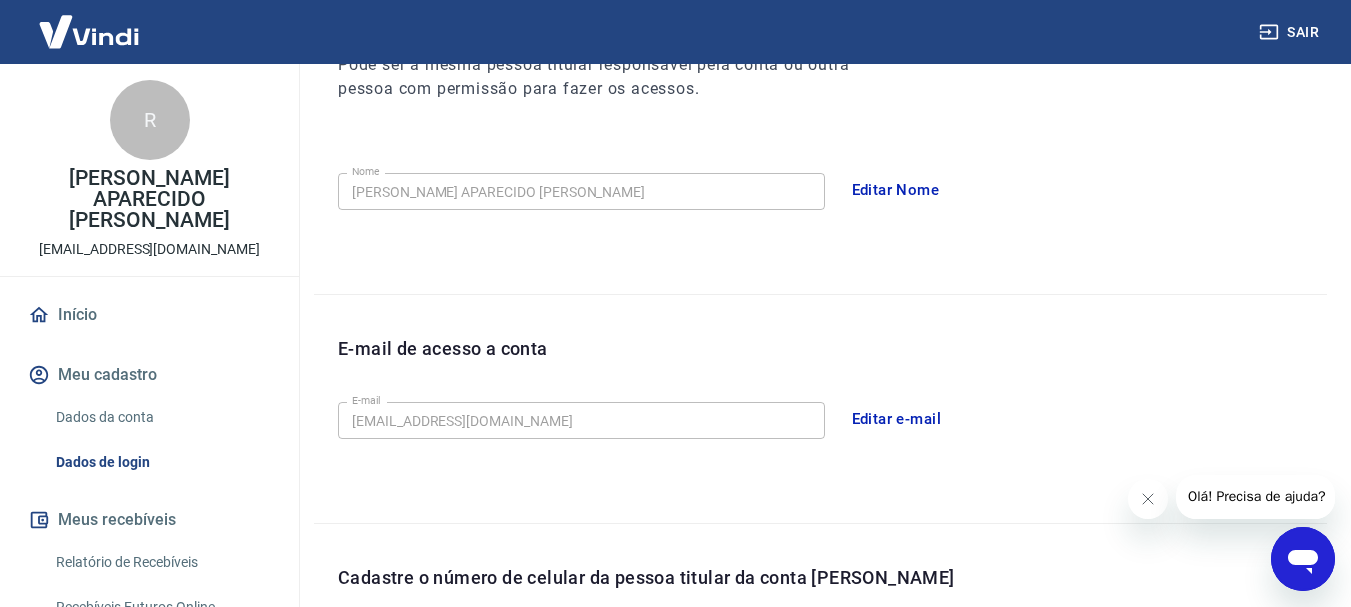 scroll, scrollTop: 606, scrollLeft: 0, axis: vertical 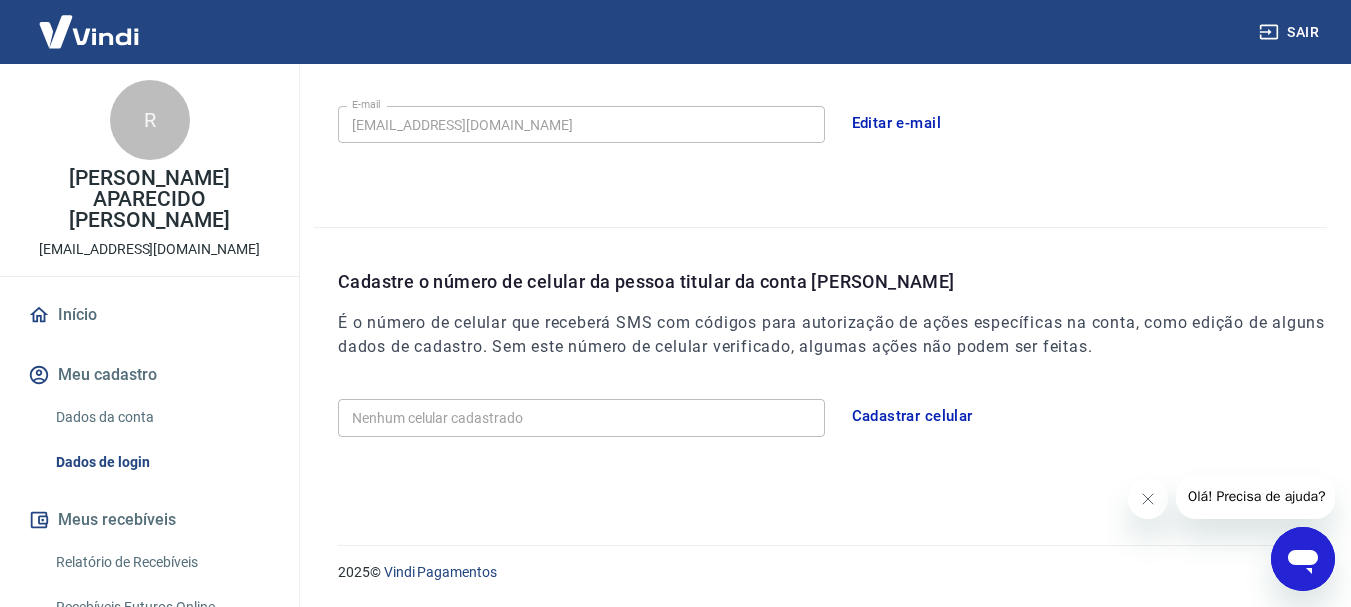 click on "Cadastrar celular" at bounding box center (912, 416) 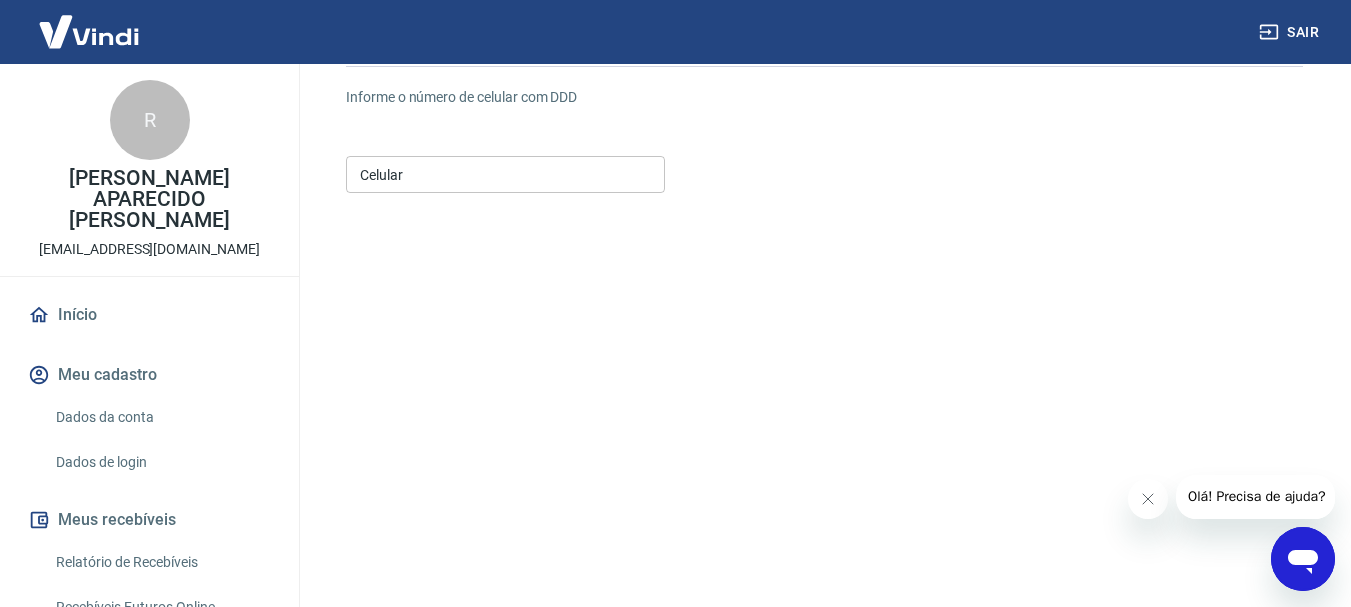 scroll, scrollTop: 0, scrollLeft: 0, axis: both 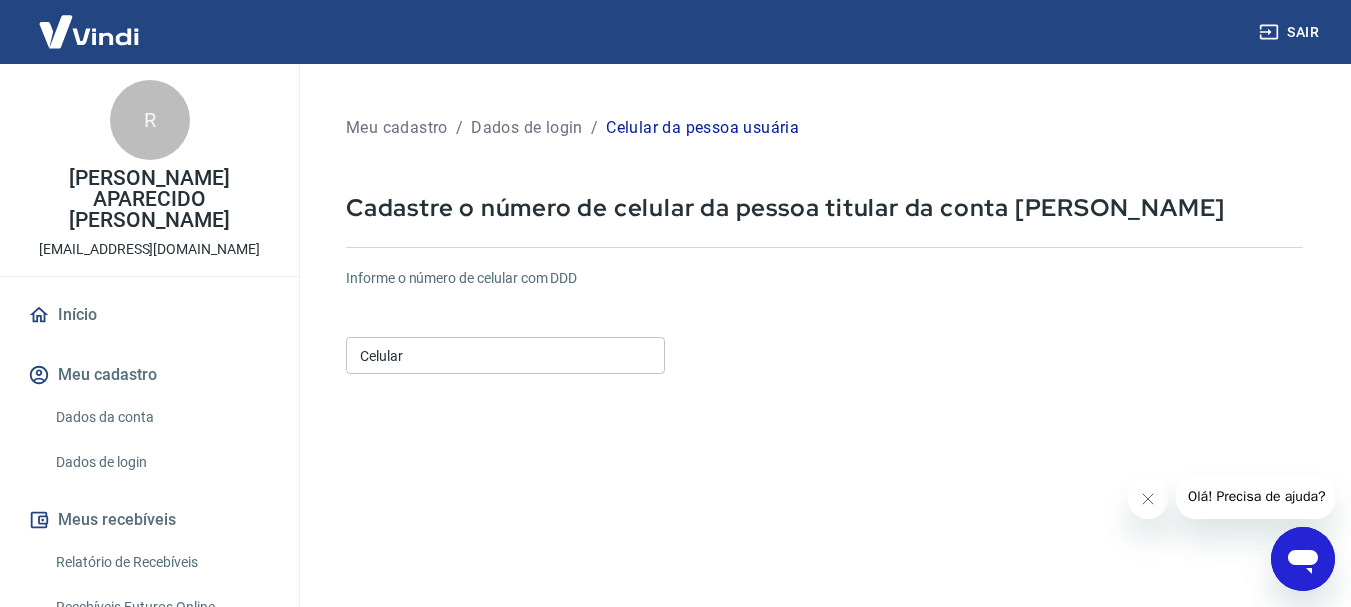 click on "Celular" at bounding box center [505, 355] 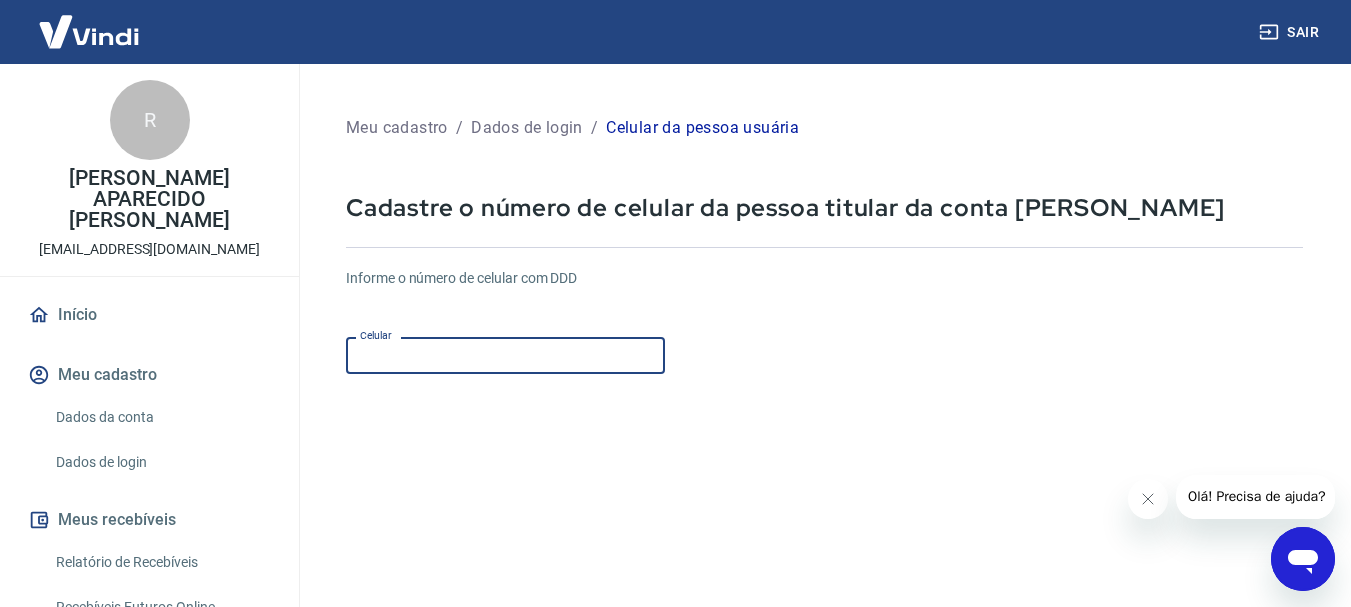 type on "[PHONE_NUMBER]" 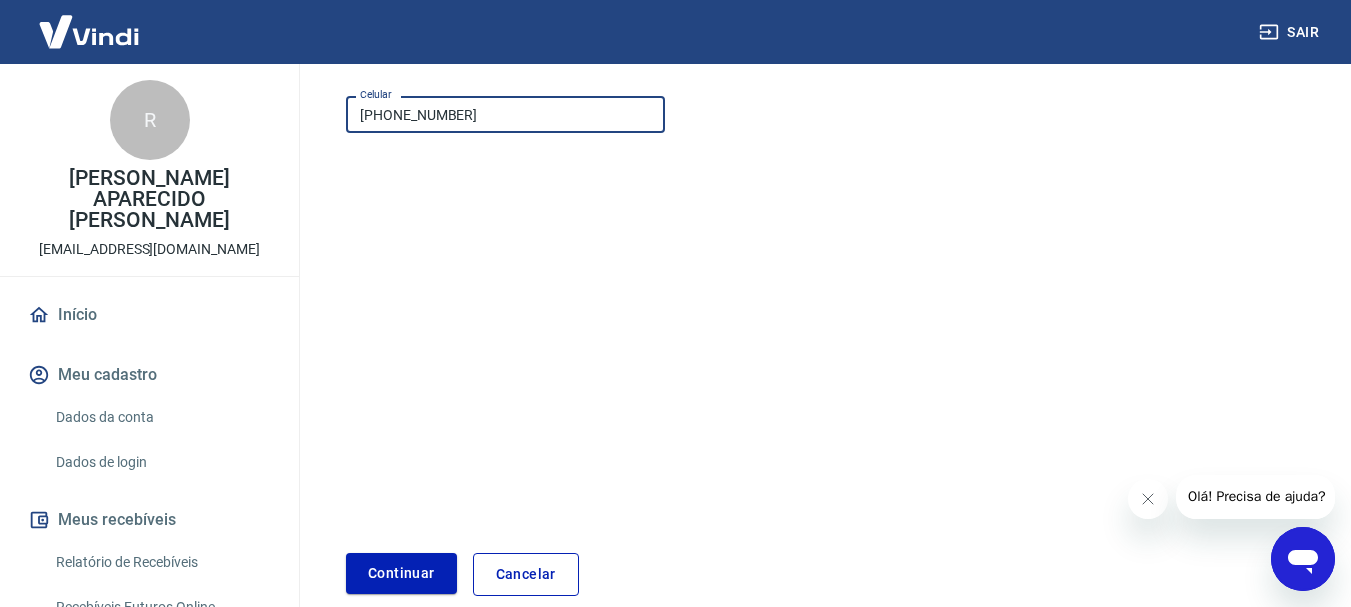 scroll, scrollTop: 300, scrollLeft: 0, axis: vertical 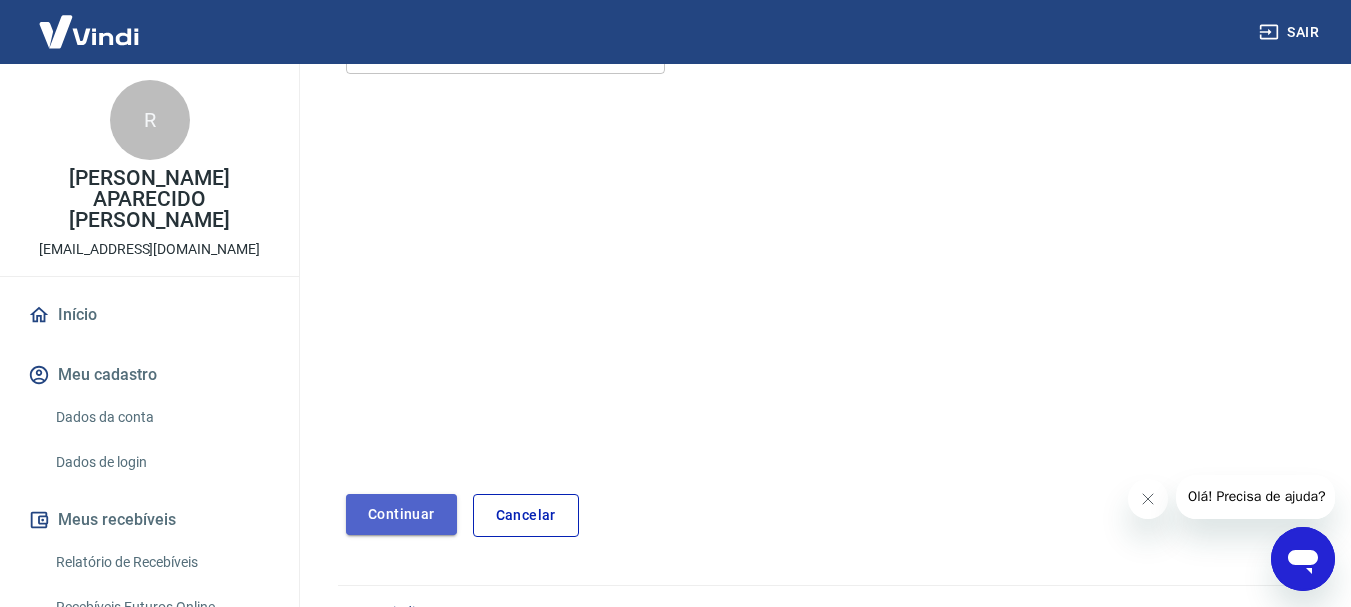 click on "Continuar" at bounding box center [401, 514] 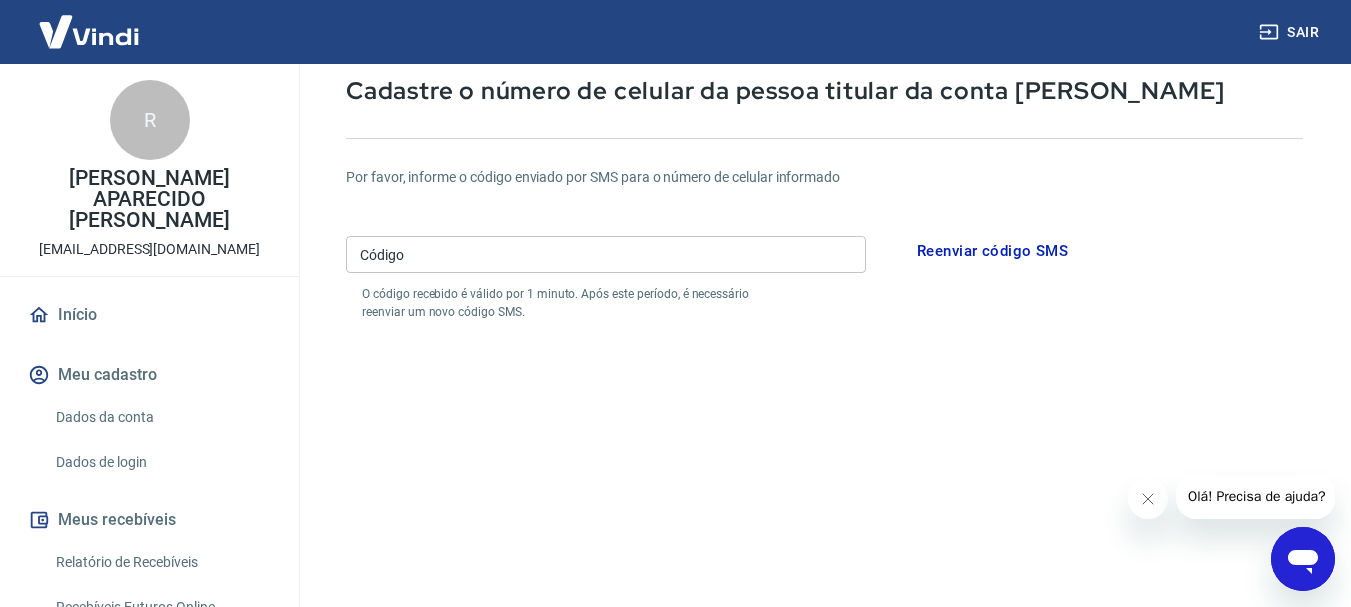 scroll, scrollTop: 100, scrollLeft: 0, axis: vertical 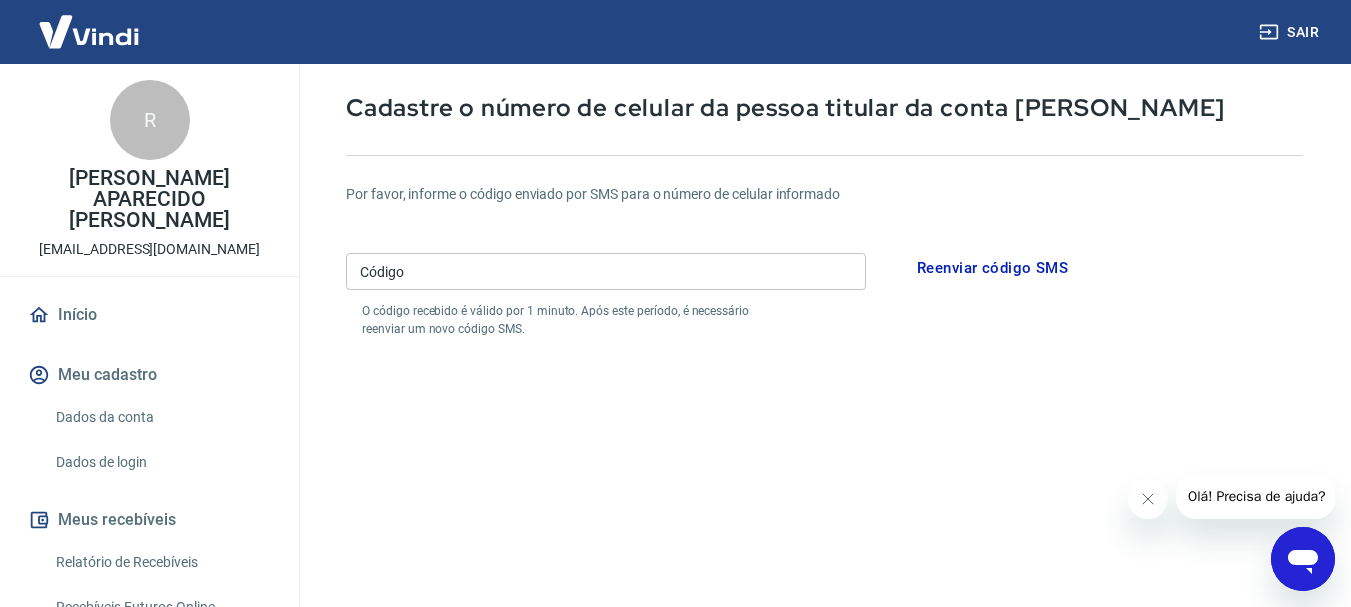 click on "Código" at bounding box center [606, 271] 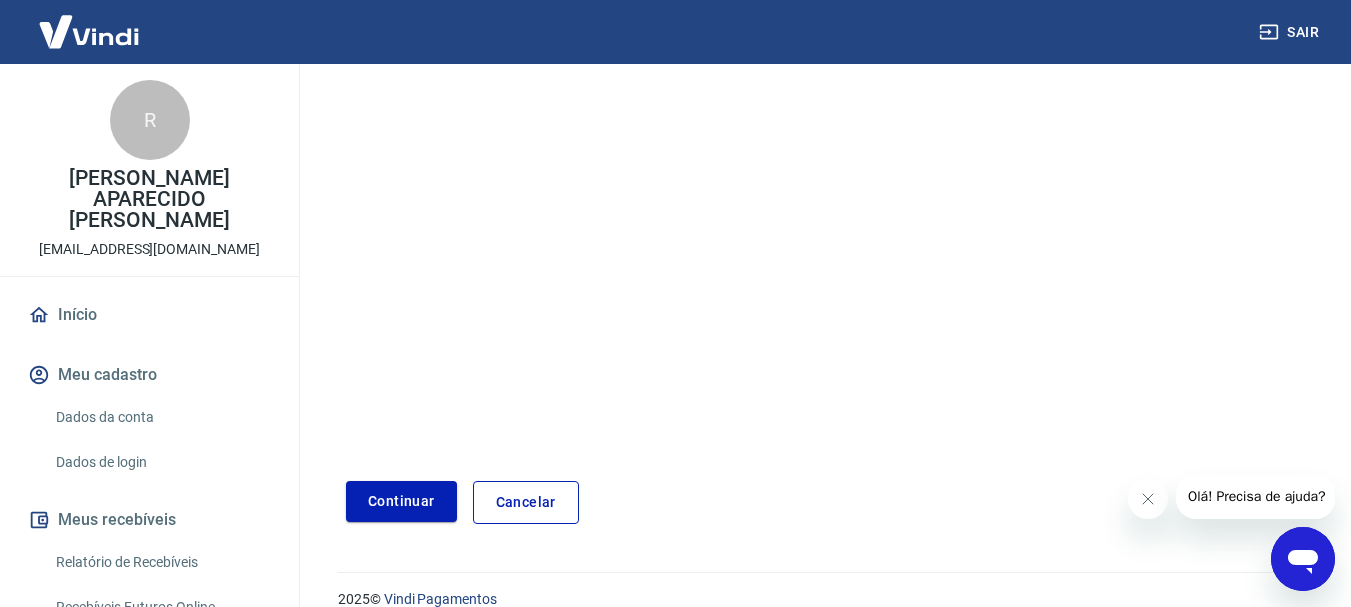 scroll, scrollTop: 400, scrollLeft: 0, axis: vertical 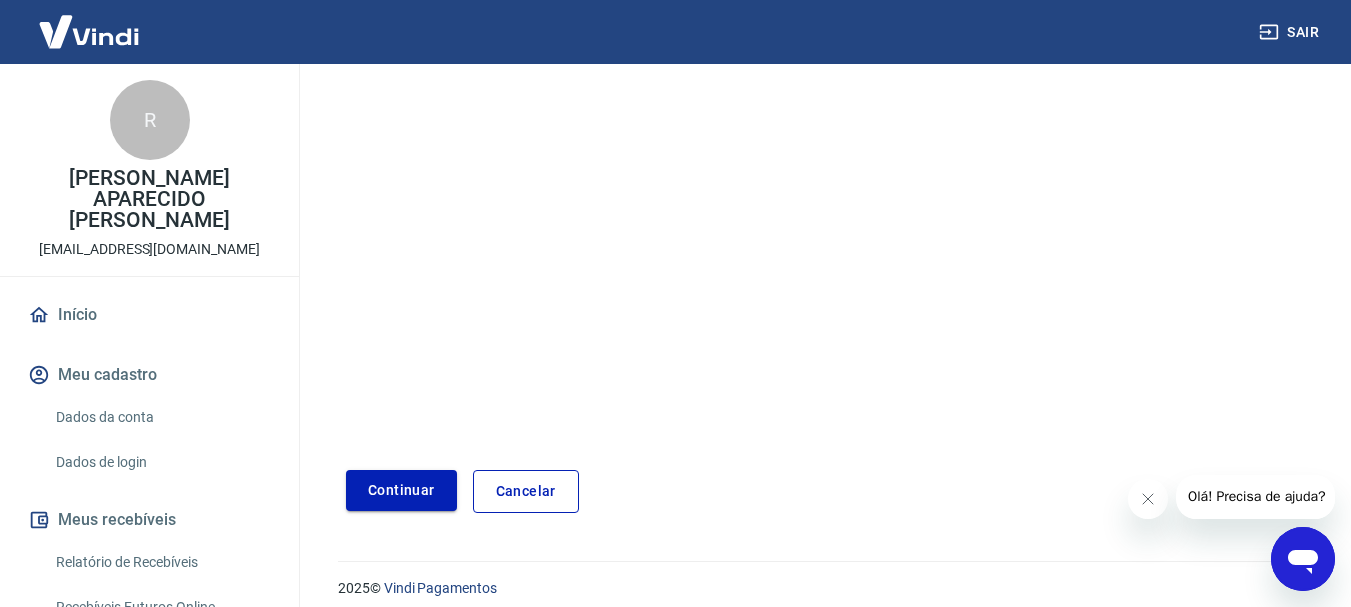 type on "756125" 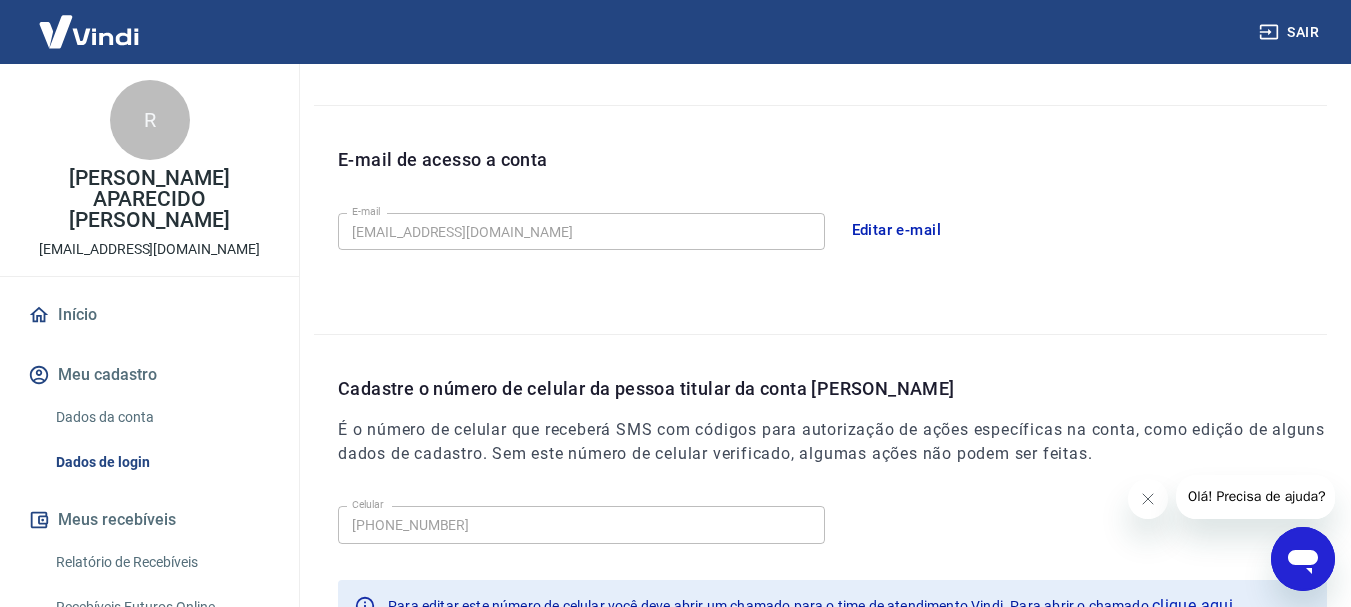 scroll, scrollTop: 458, scrollLeft: 0, axis: vertical 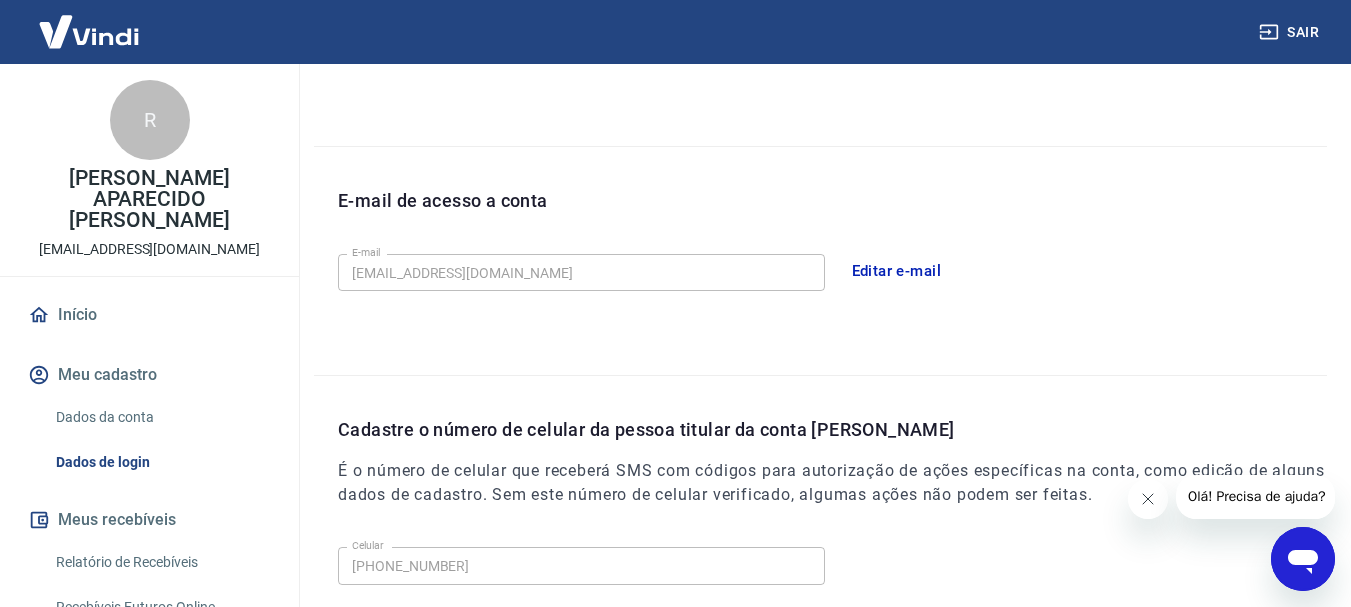 click 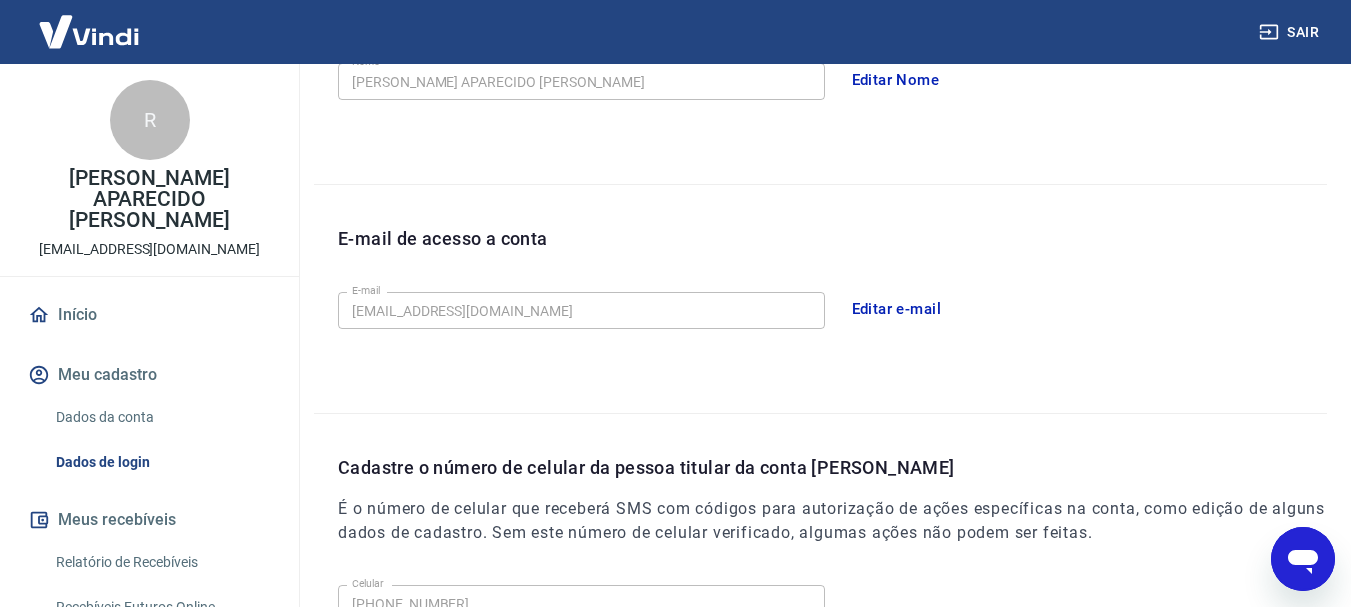 scroll, scrollTop: 358, scrollLeft: 0, axis: vertical 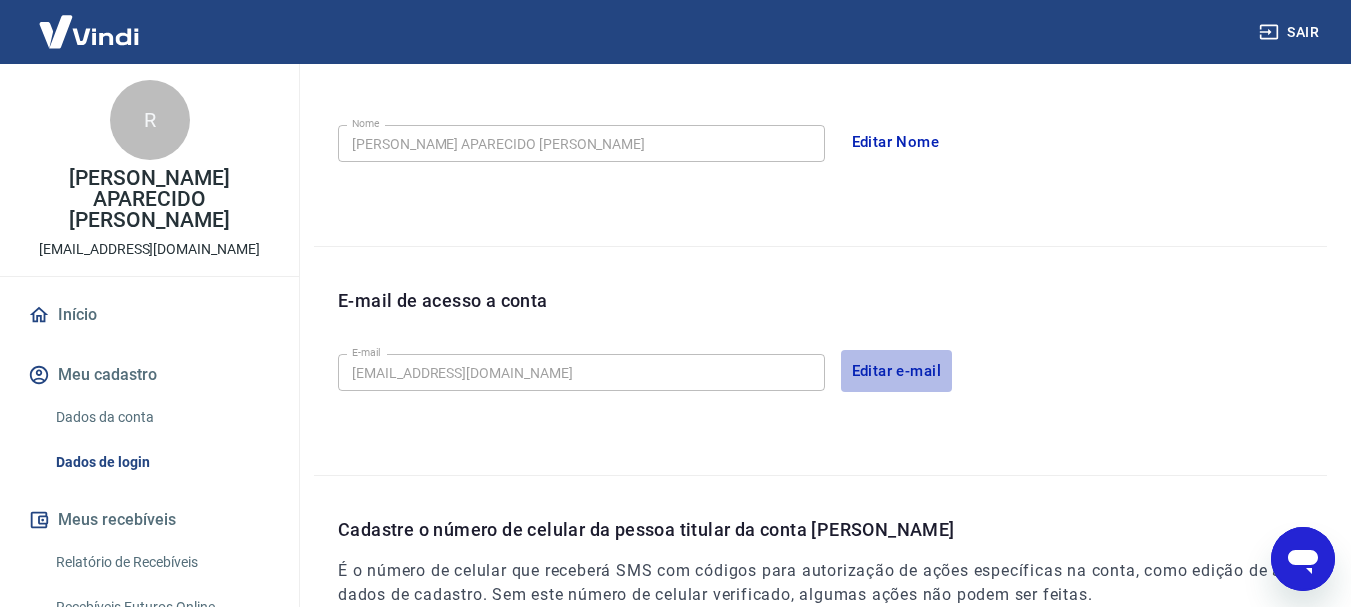 click on "Editar e-mail" at bounding box center (897, 371) 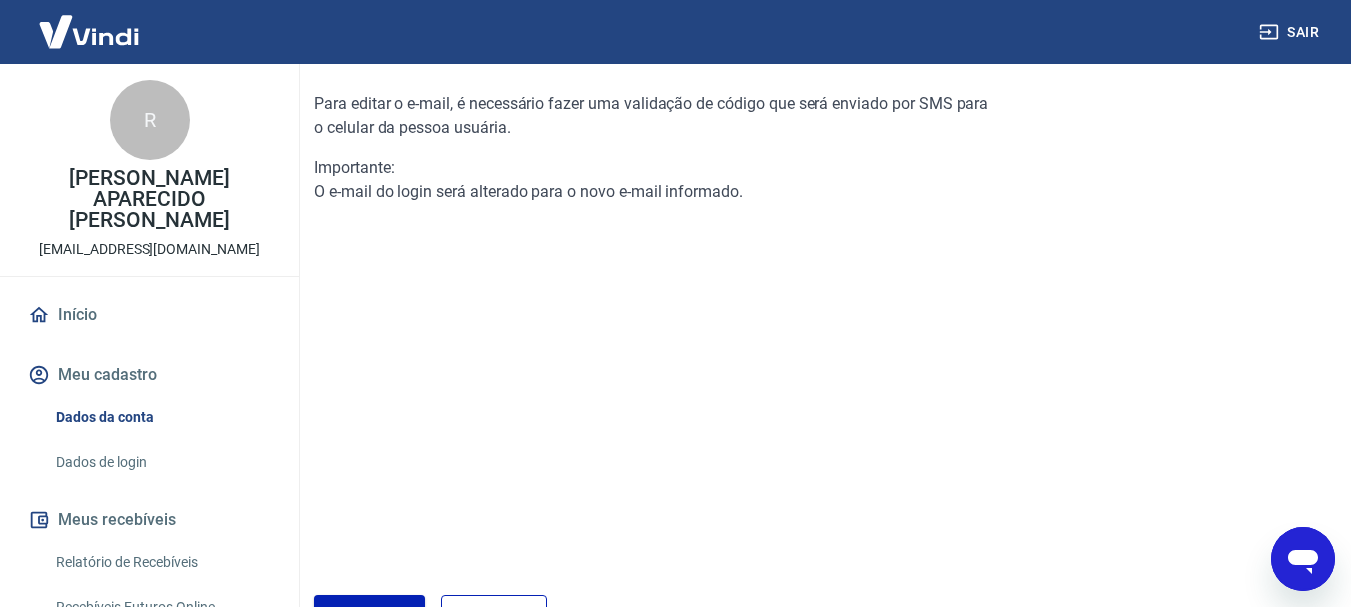 scroll, scrollTop: 0, scrollLeft: 0, axis: both 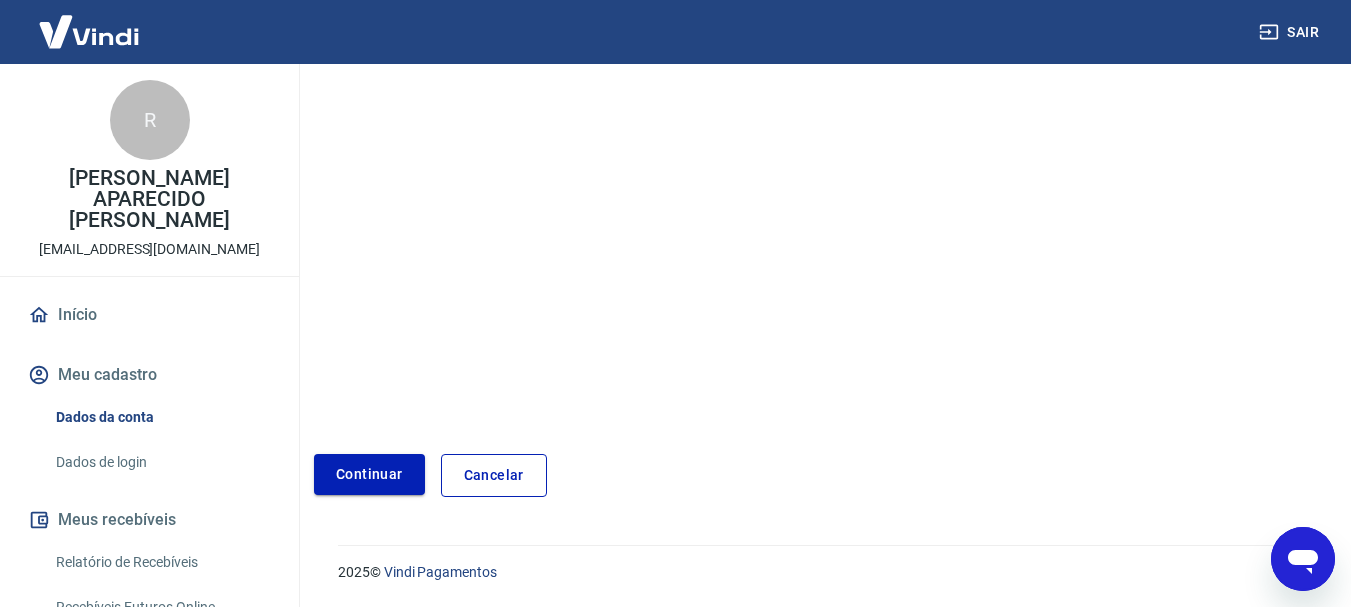 click on "Continuar" at bounding box center (369, 474) 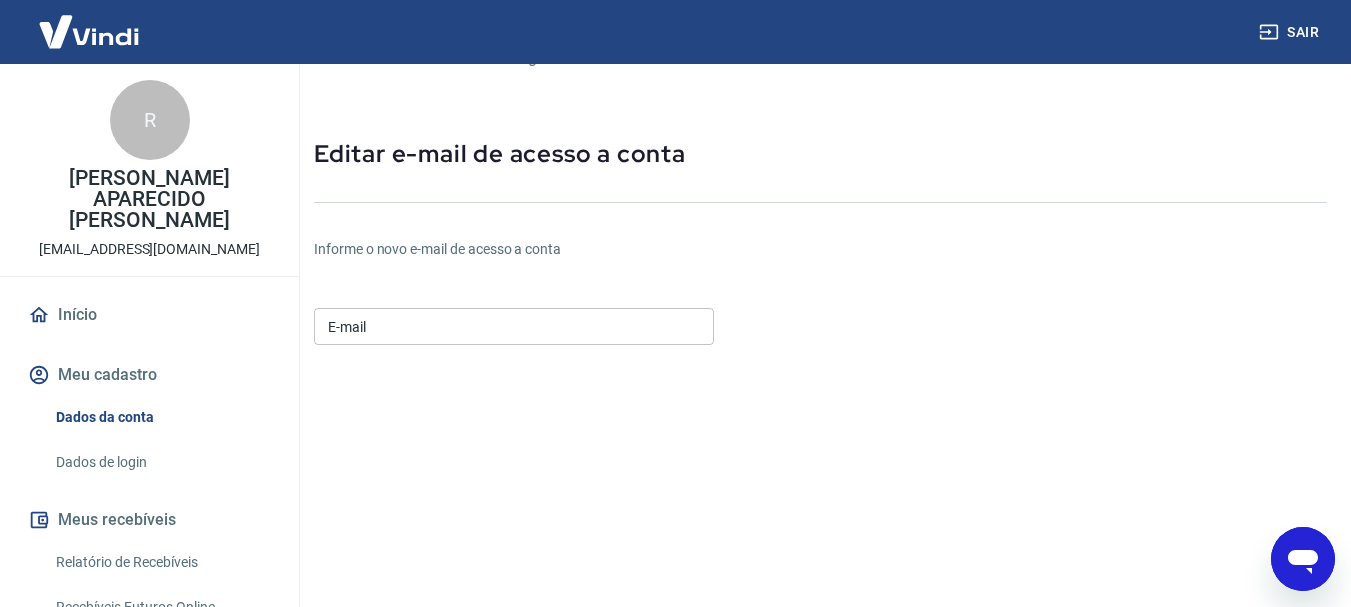 scroll, scrollTop: 0, scrollLeft: 0, axis: both 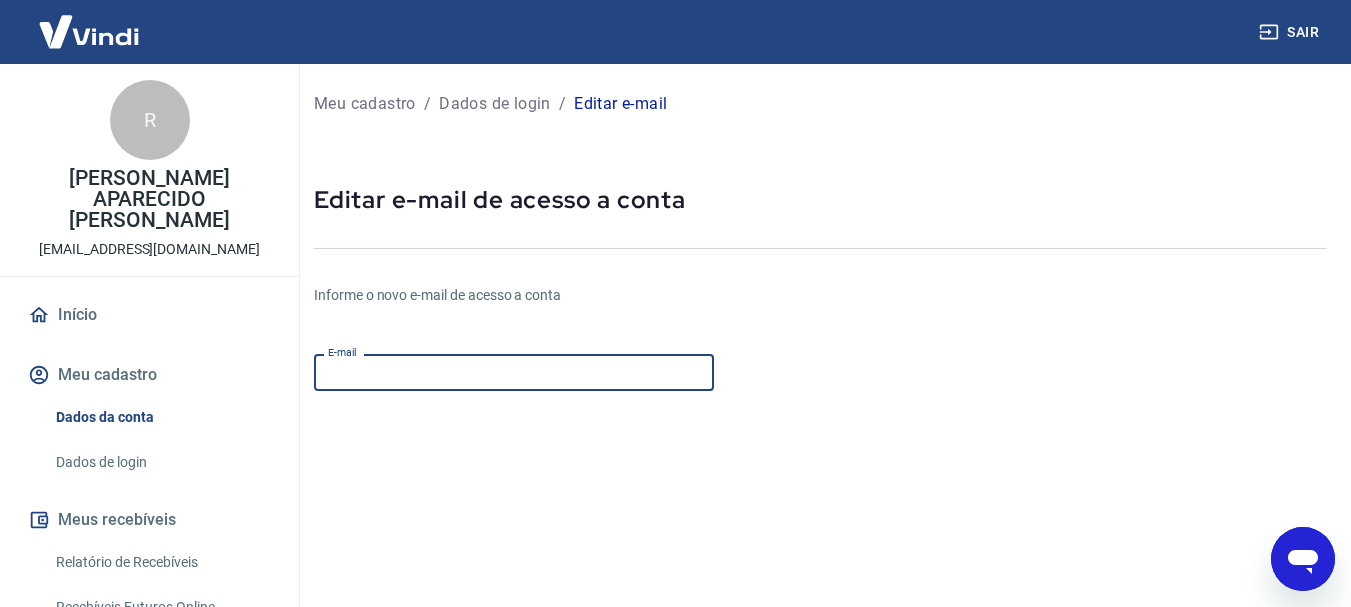 click on "E-mail" at bounding box center (514, 372) 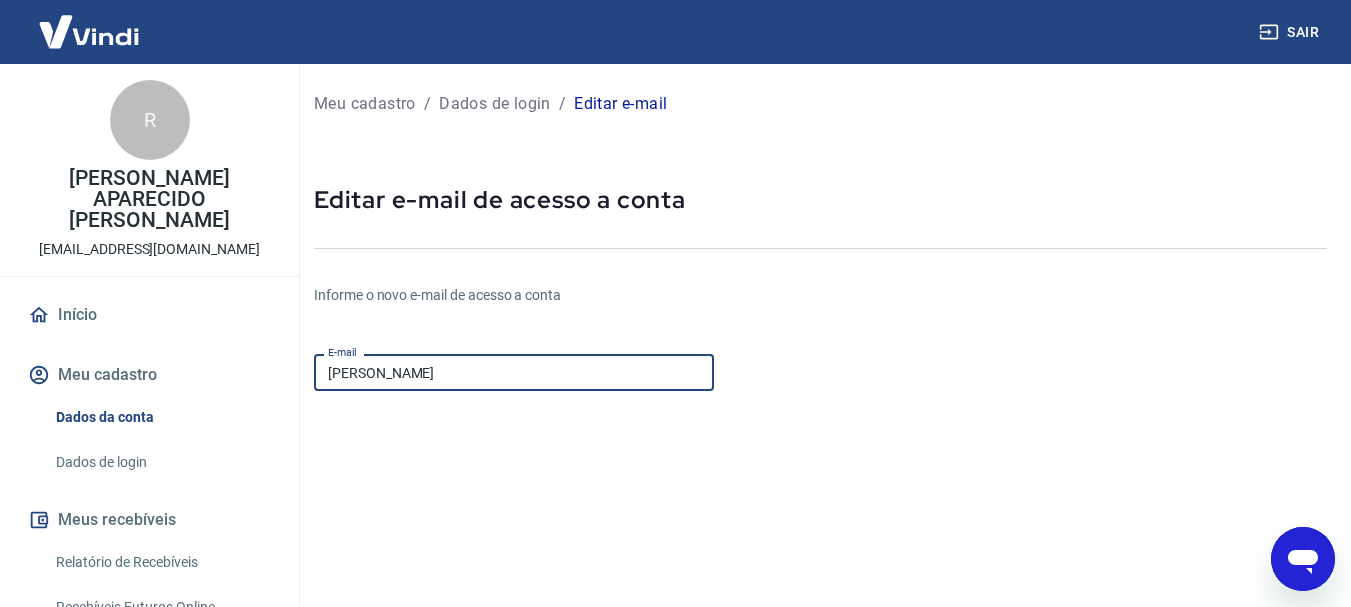 type on "[PERSON_NAME][EMAIL_ADDRESS][DOMAIN_NAME]" 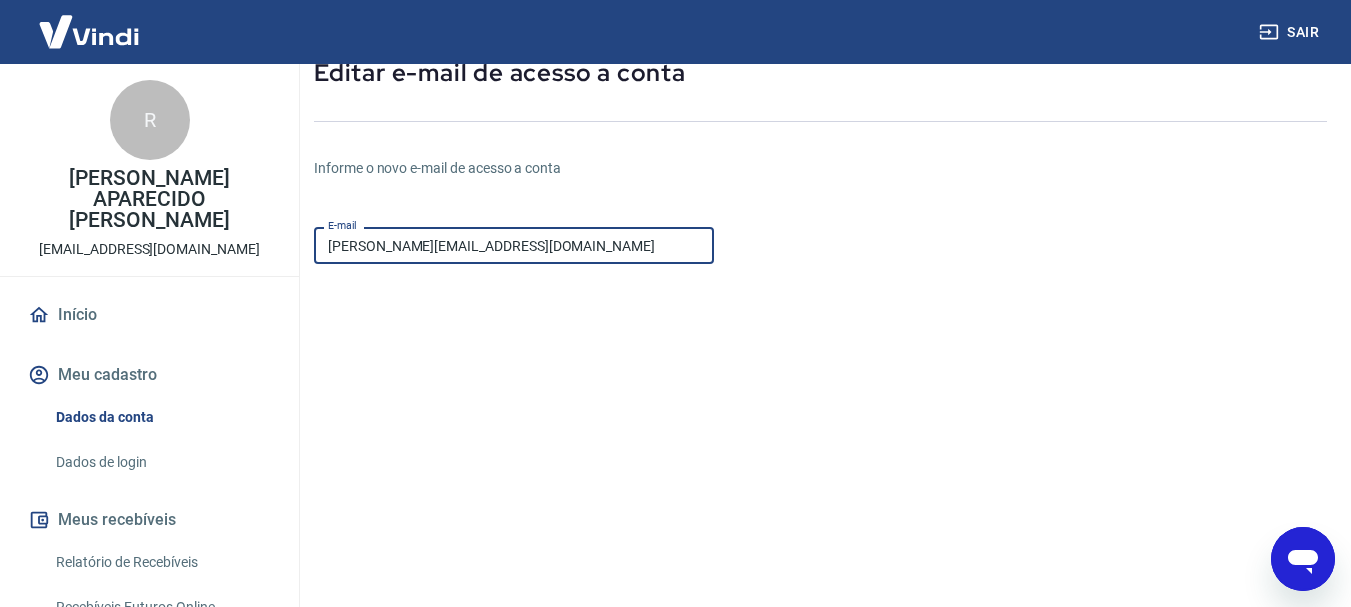 scroll, scrollTop: 373, scrollLeft: 0, axis: vertical 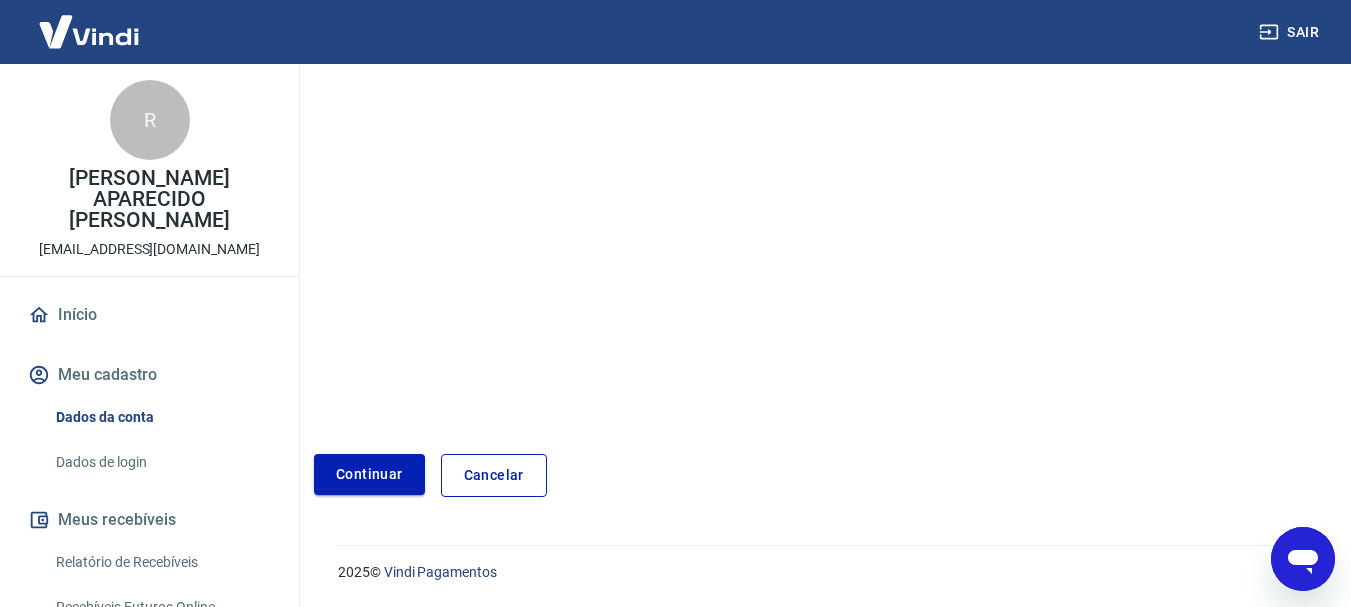 click on "Continuar" at bounding box center (369, 474) 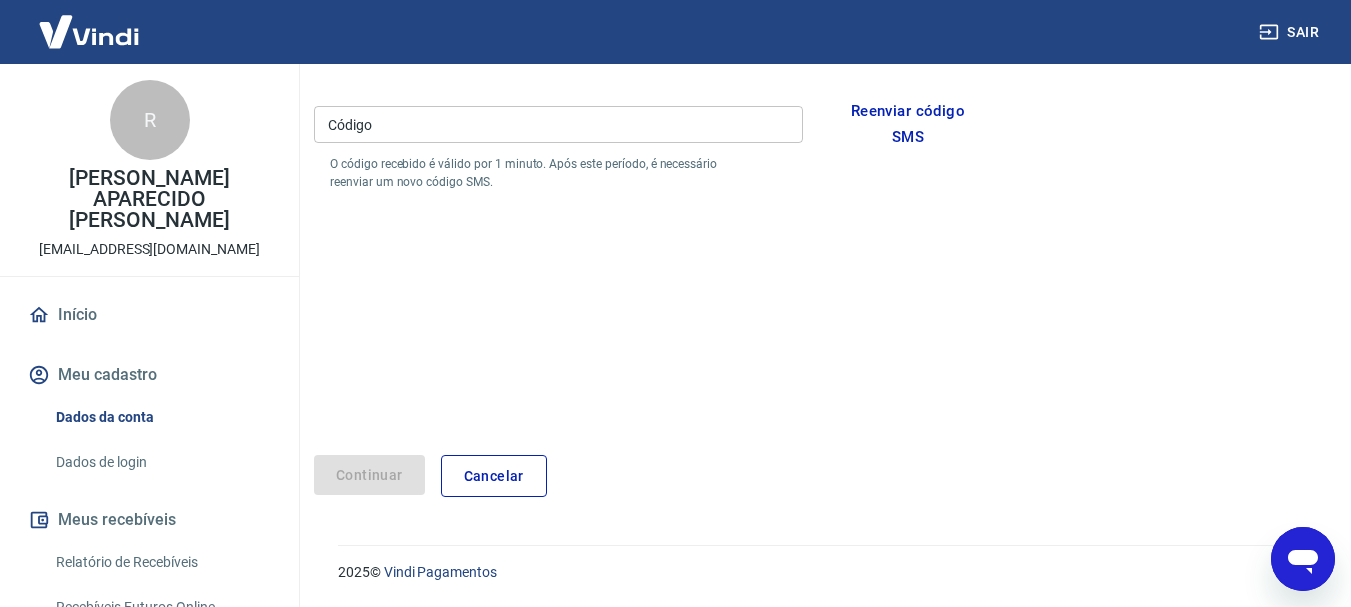 scroll, scrollTop: 315, scrollLeft: 0, axis: vertical 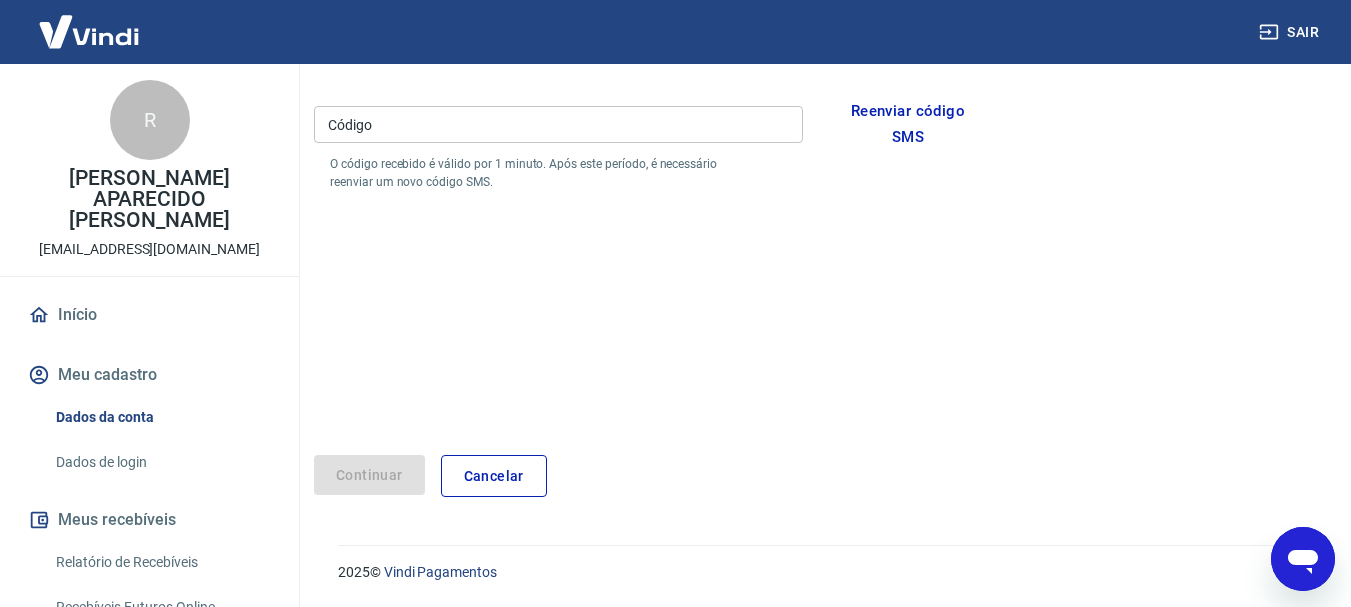 click on "Código" at bounding box center [558, 124] 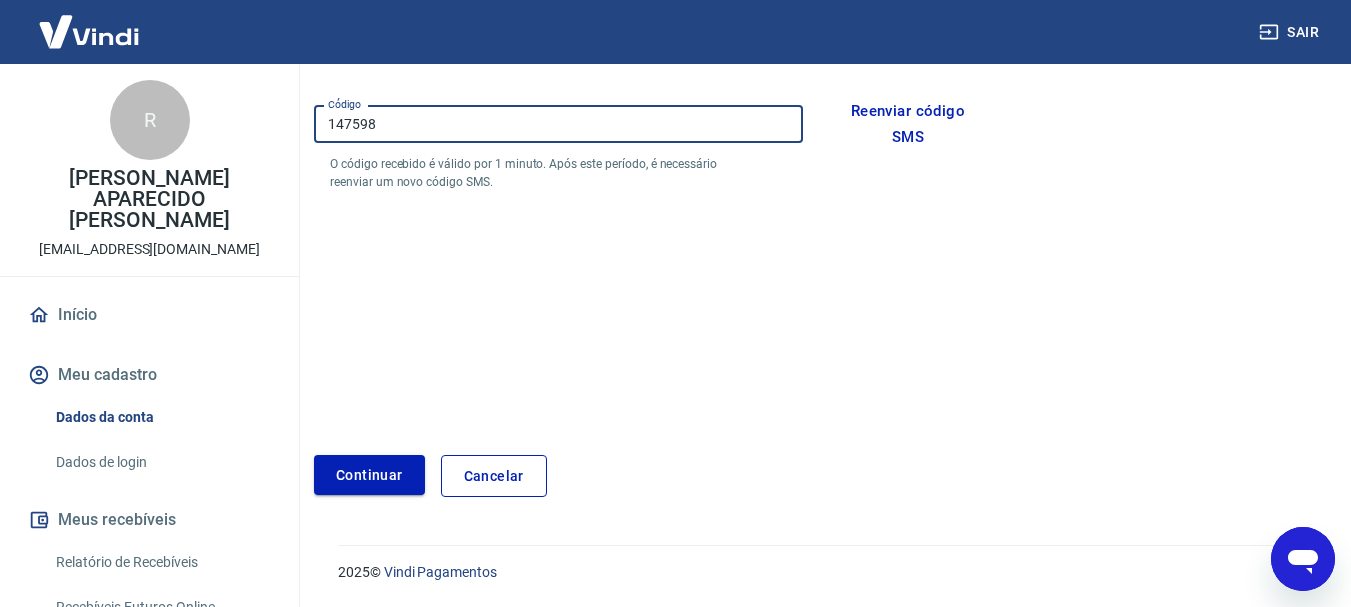 type on "147598" 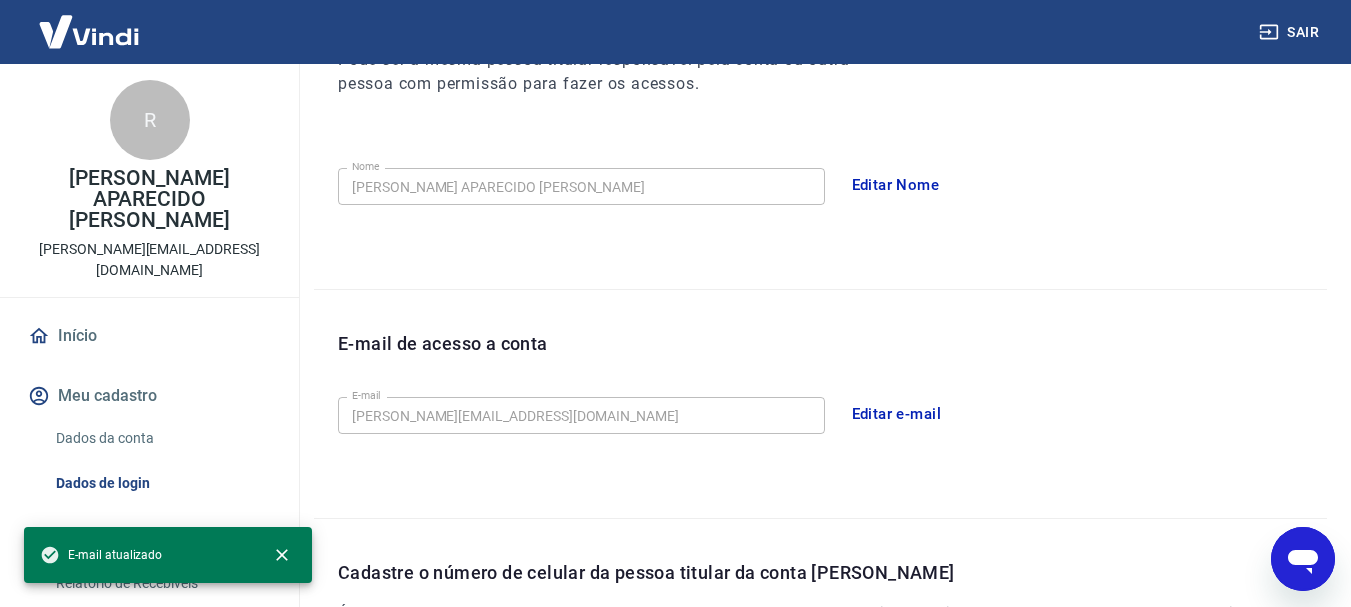 scroll, scrollTop: 658, scrollLeft: 0, axis: vertical 